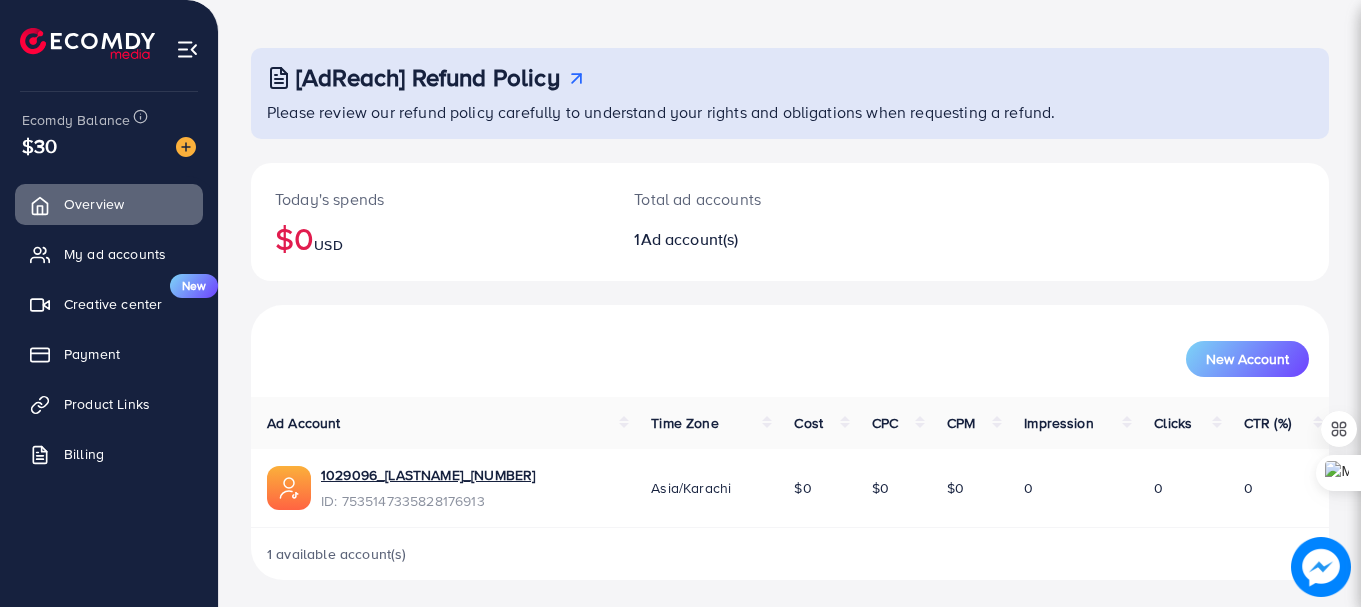 scroll, scrollTop: 81, scrollLeft: 0, axis: vertical 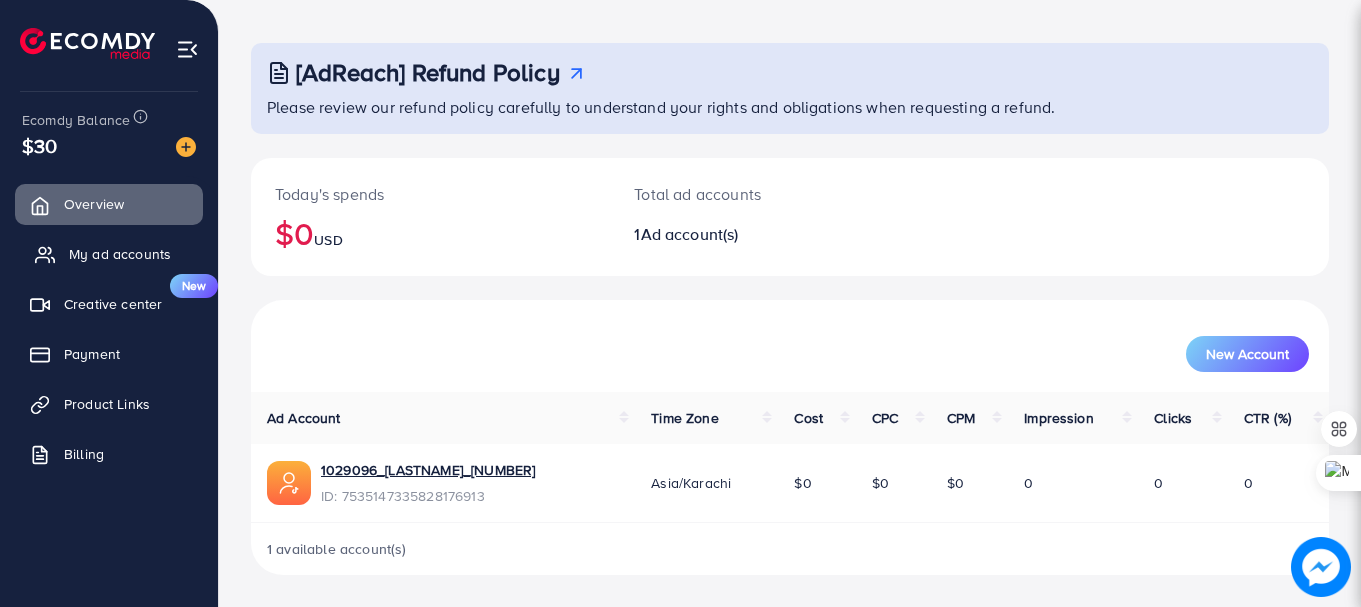 click on "My ad accounts" at bounding box center [120, 254] 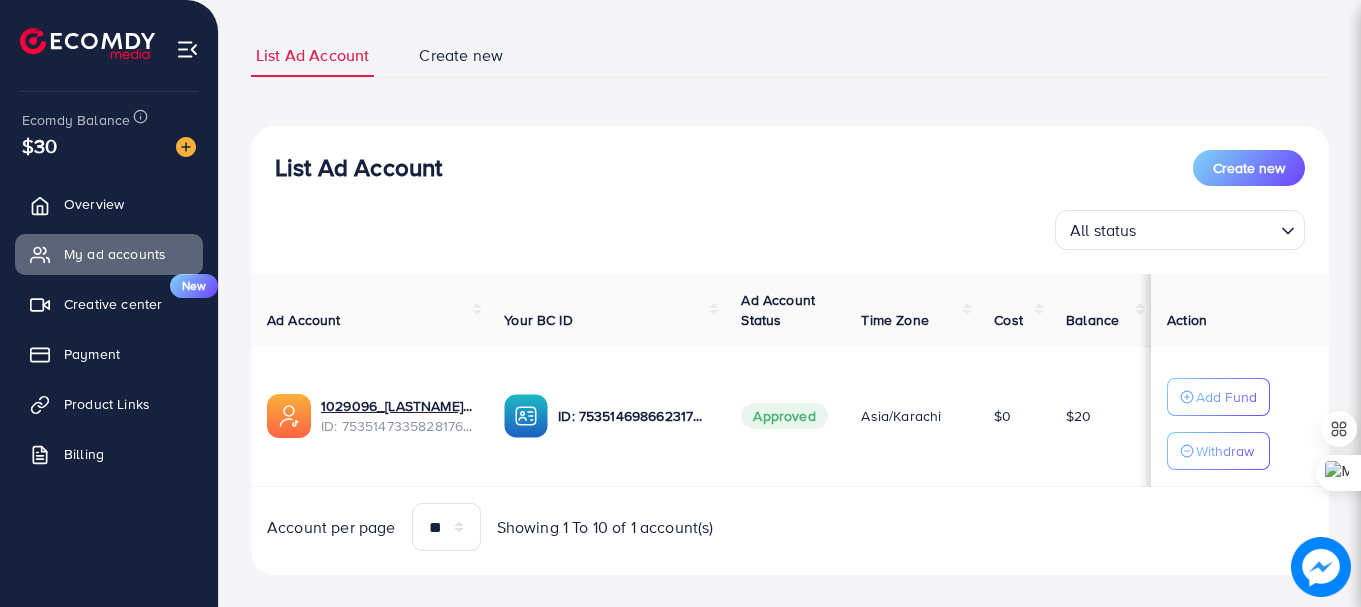 scroll, scrollTop: 138, scrollLeft: 0, axis: vertical 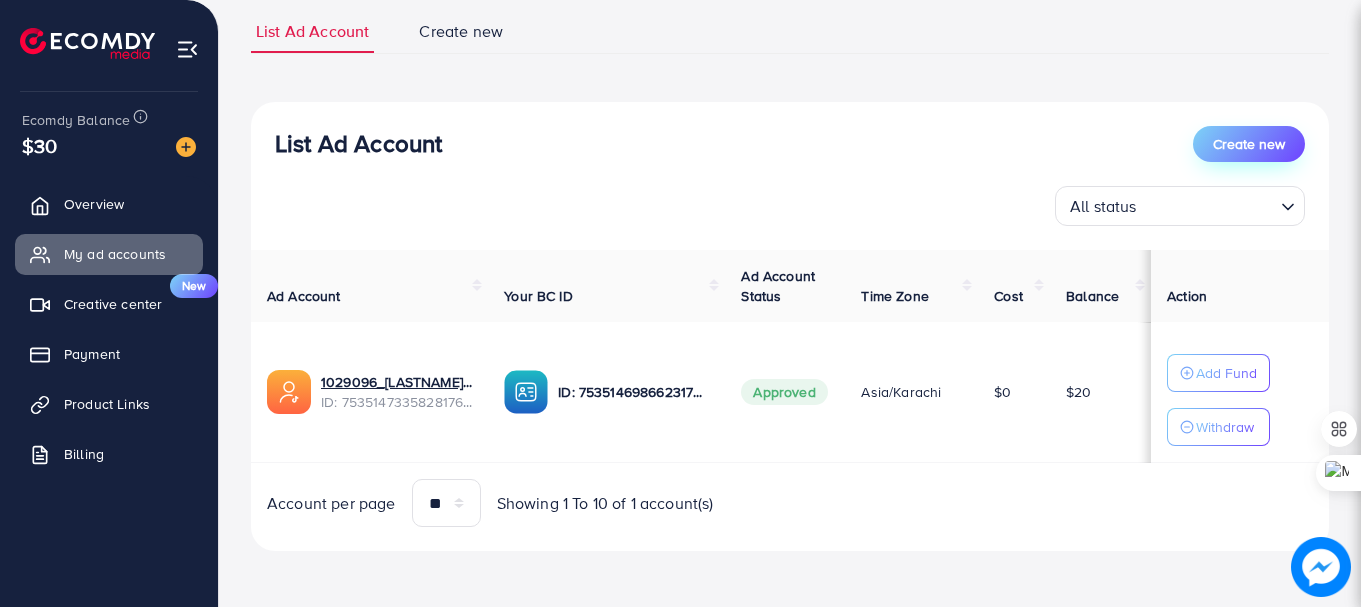 click on "Create new" at bounding box center (1249, 144) 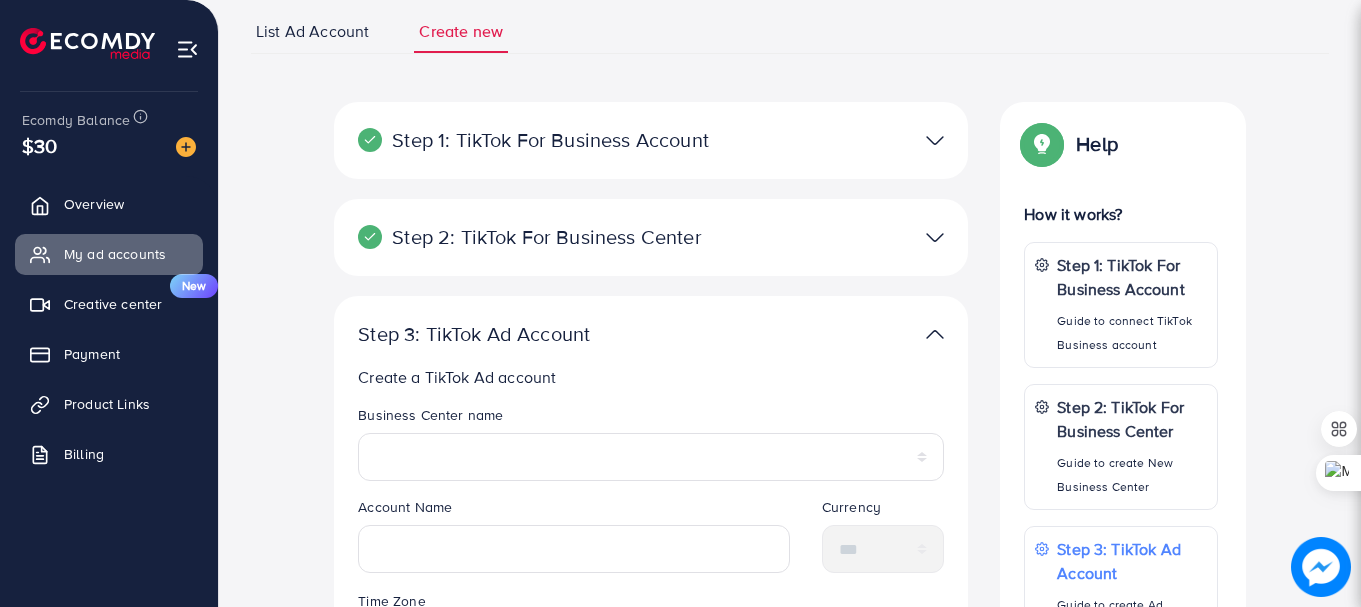 scroll, scrollTop: 0, scrollLeft: 0, axis: both 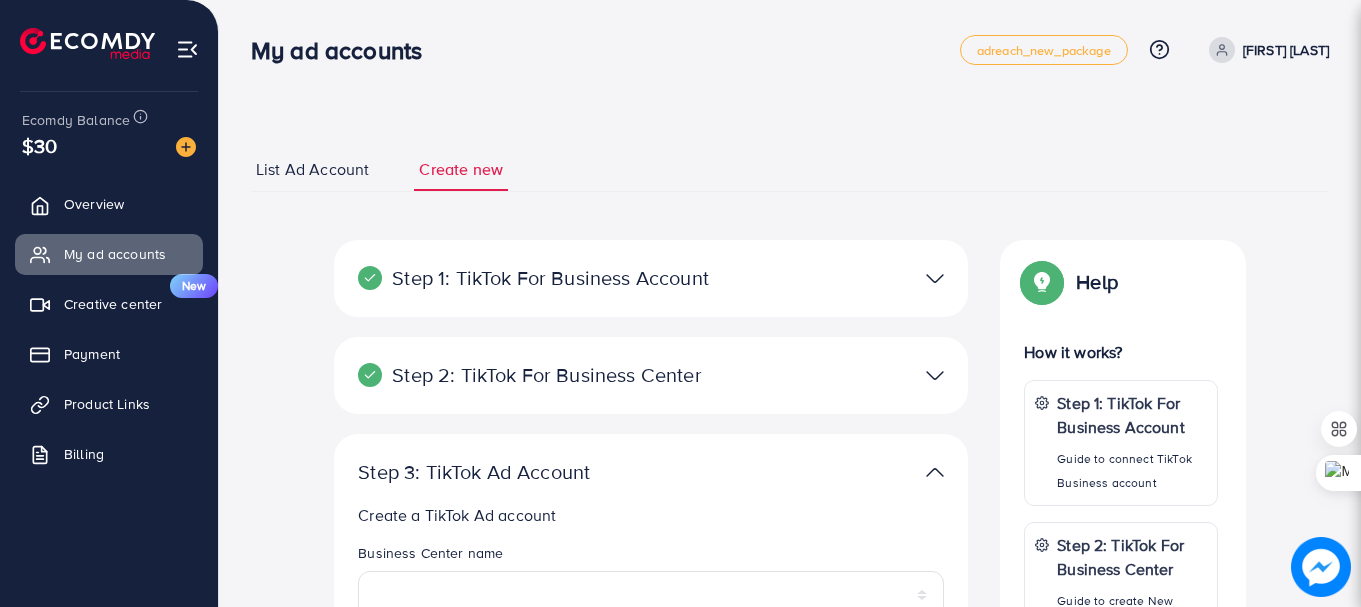click on "Step 2: TikTok For Business Center" at bounding box center (548, 375) 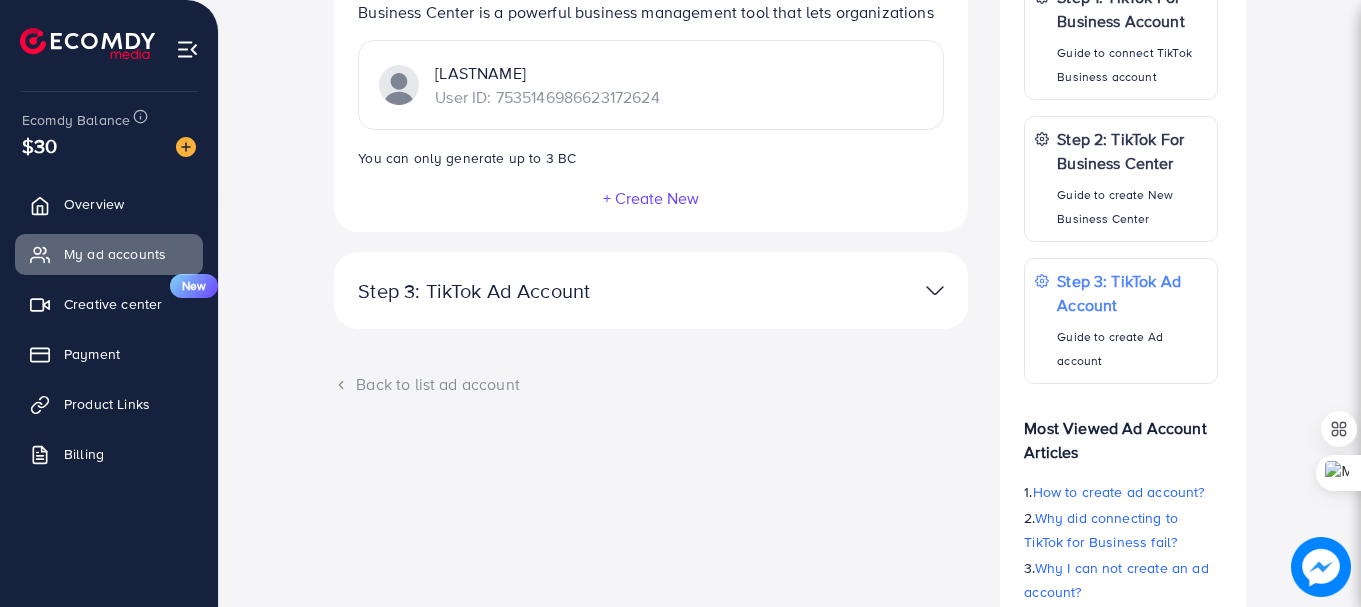 scroll, scrollTop: 413, scrollLeft: 0, axis: vertical 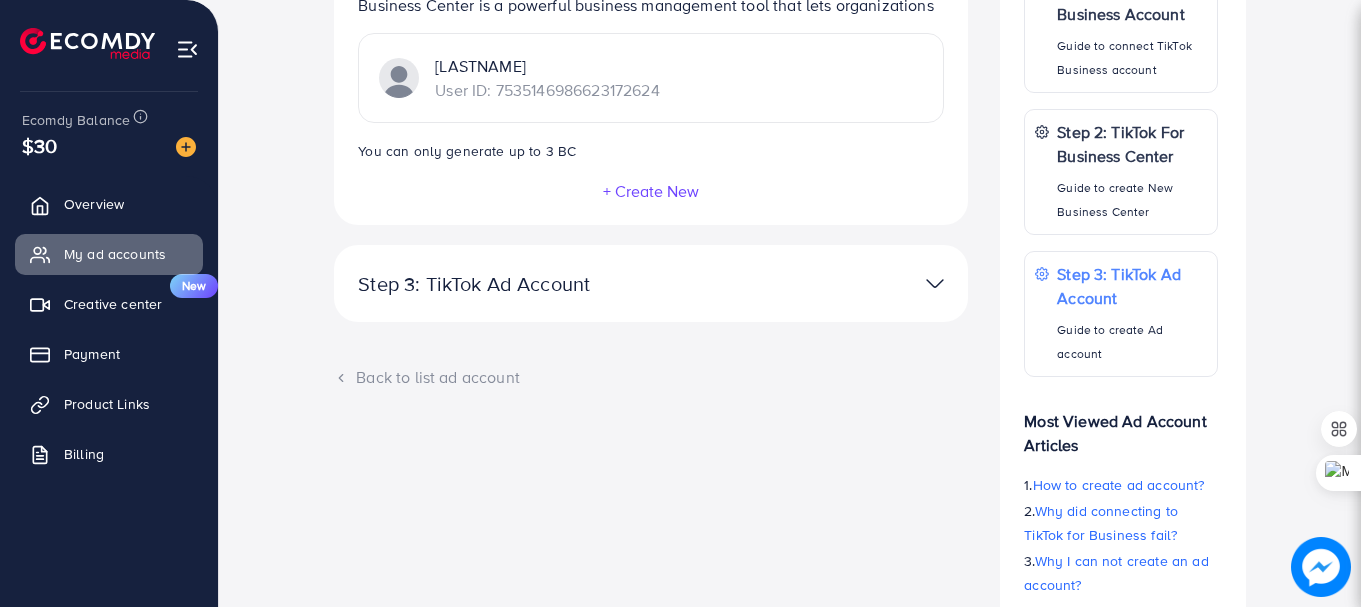 click on "Step 3: TikTok Ad Account" at bounding box center [548, 284] 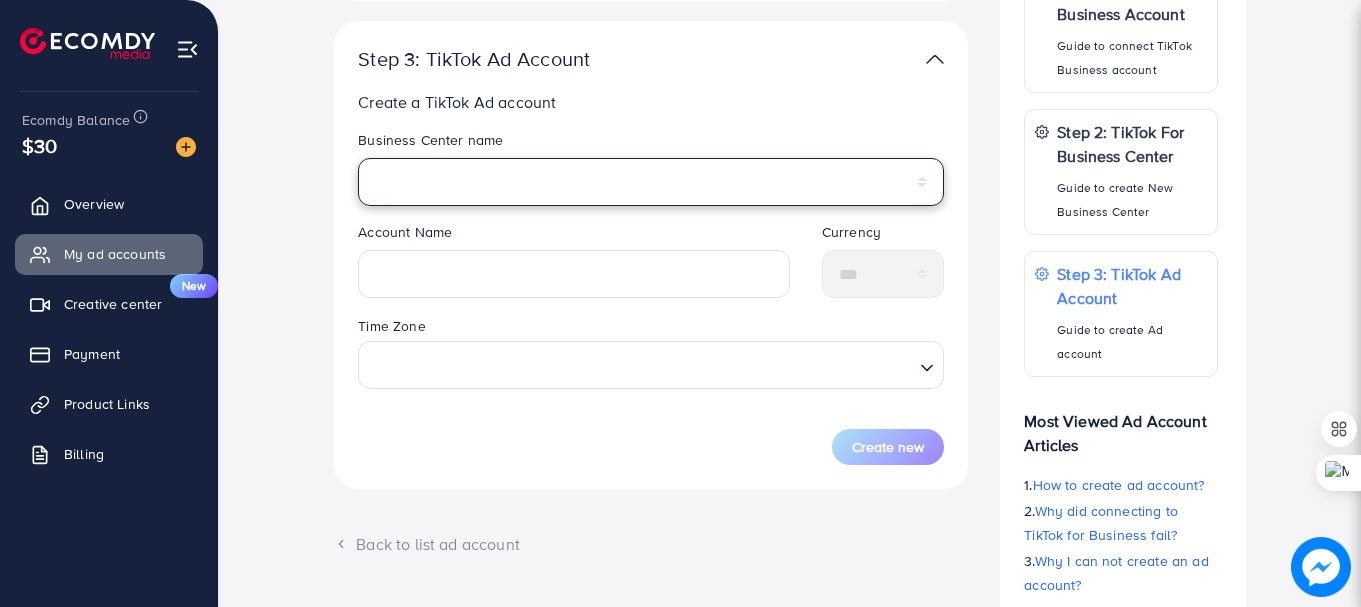 click on "********" at bounding box center (651, 182) 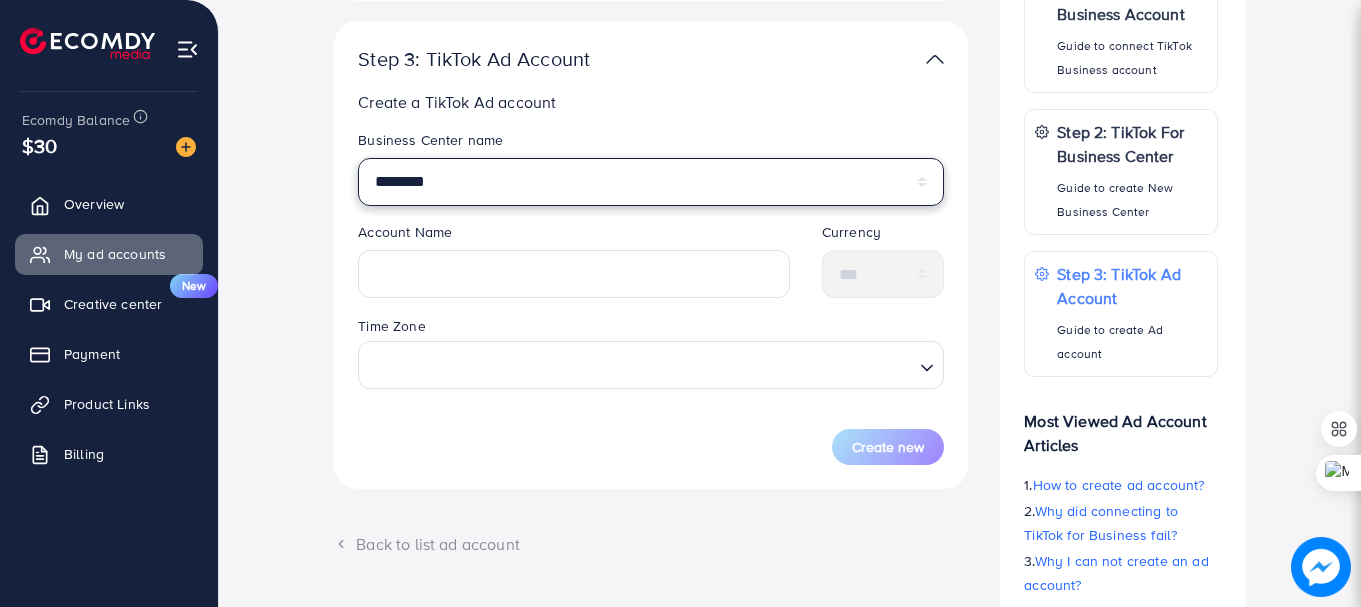 click on "********" at bounding box center [651, 182] 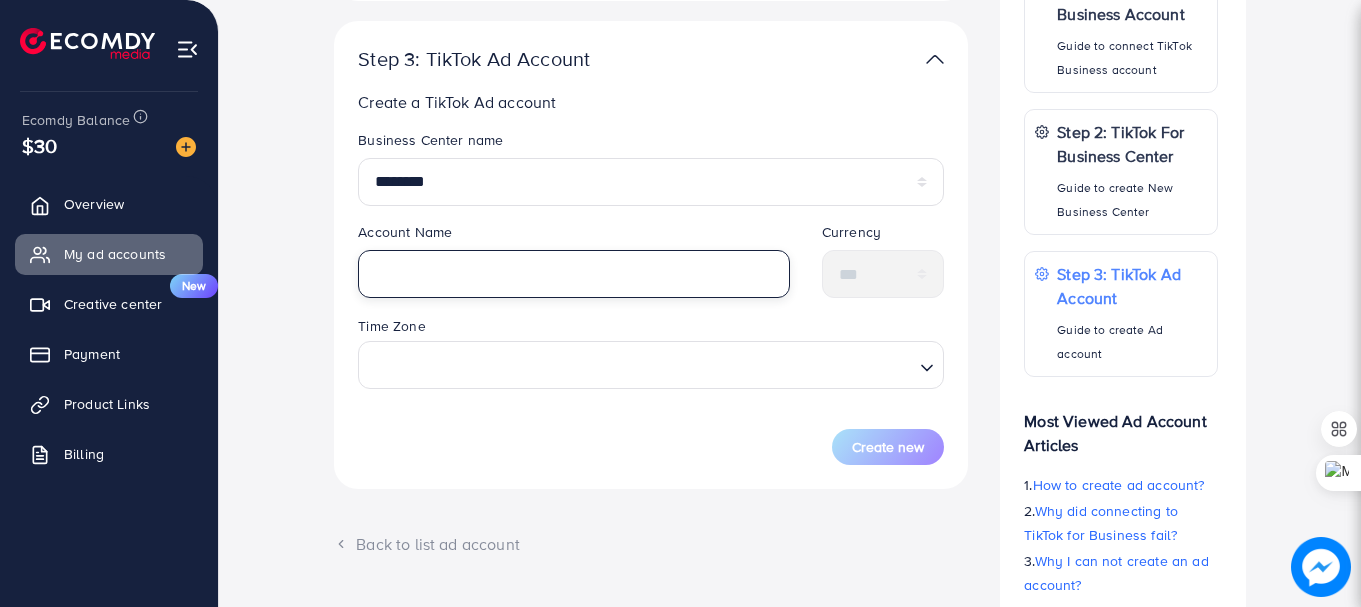 click at bounding box center (574, 274) 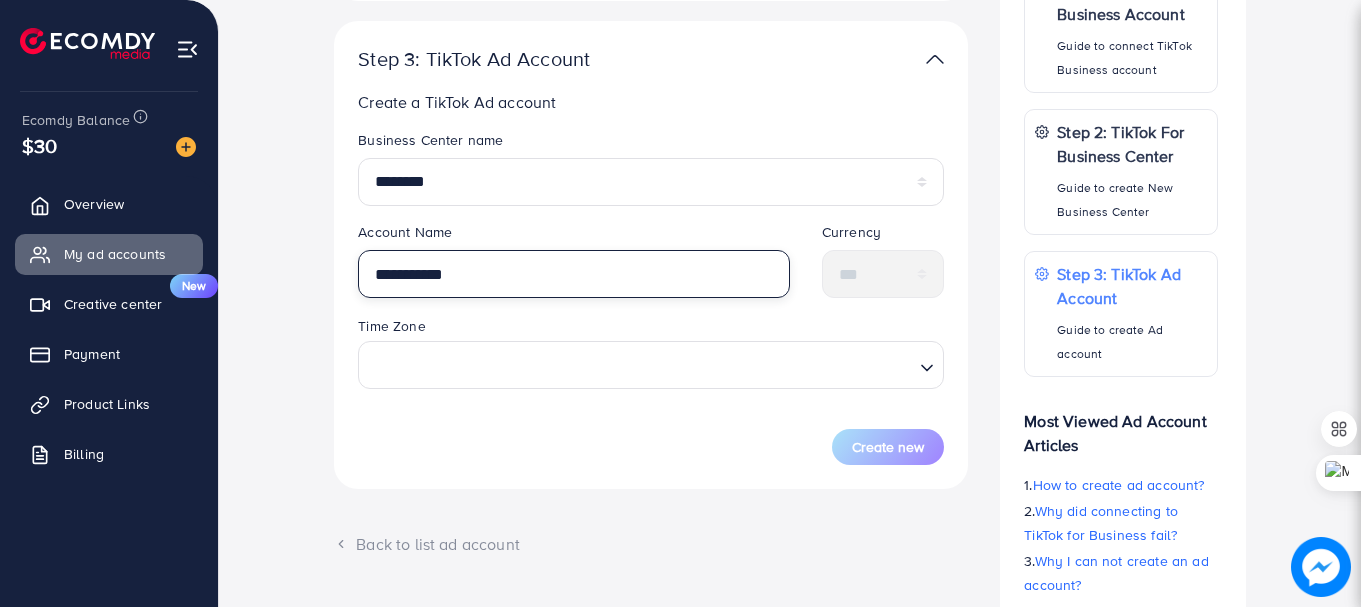 type on "**********" 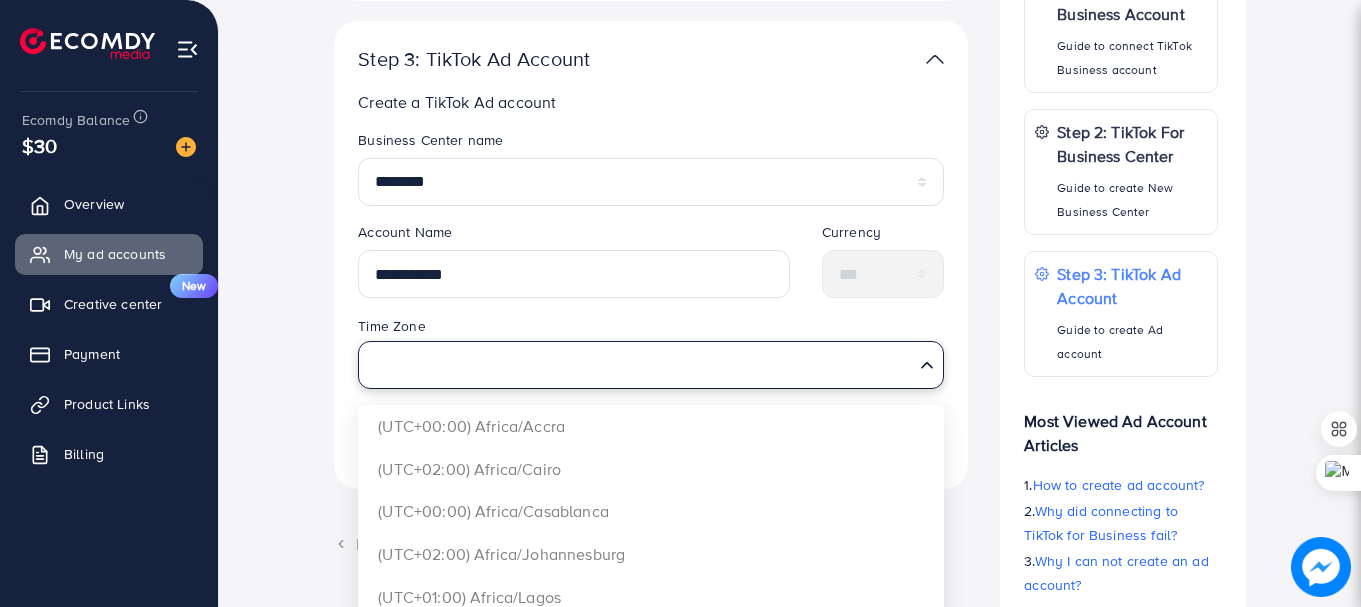 click at bounding box center (639, 364) 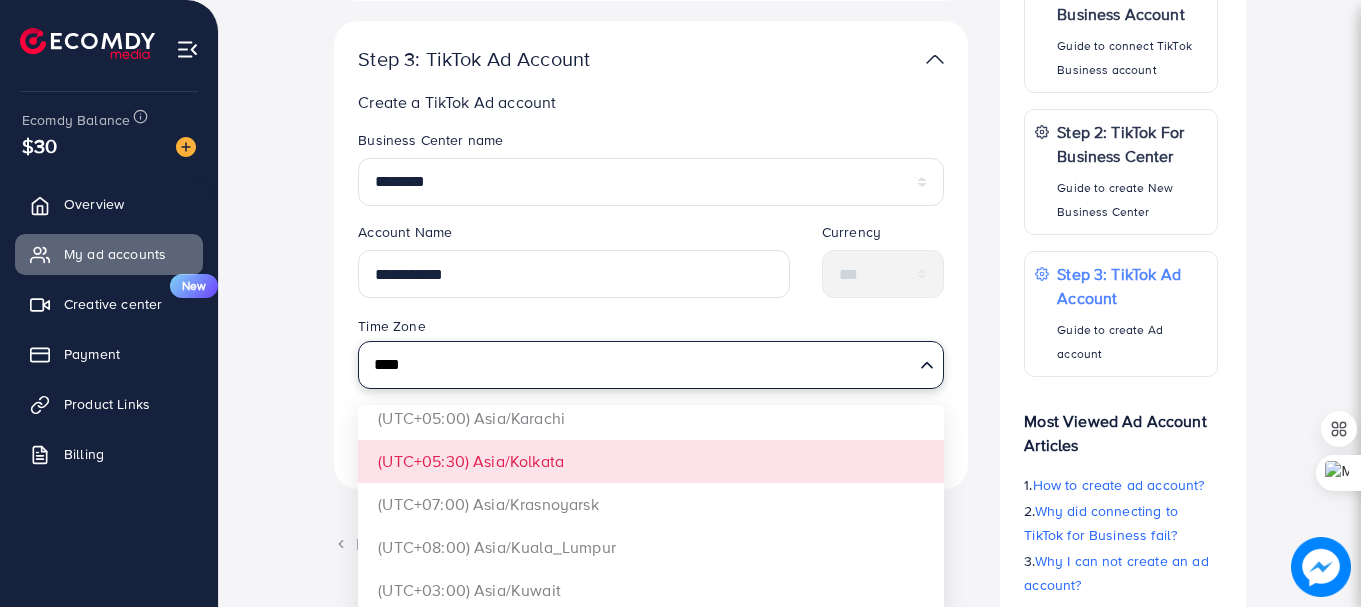 scroll, scrollTop: 686, scrollLeft: 0, axis: vertical 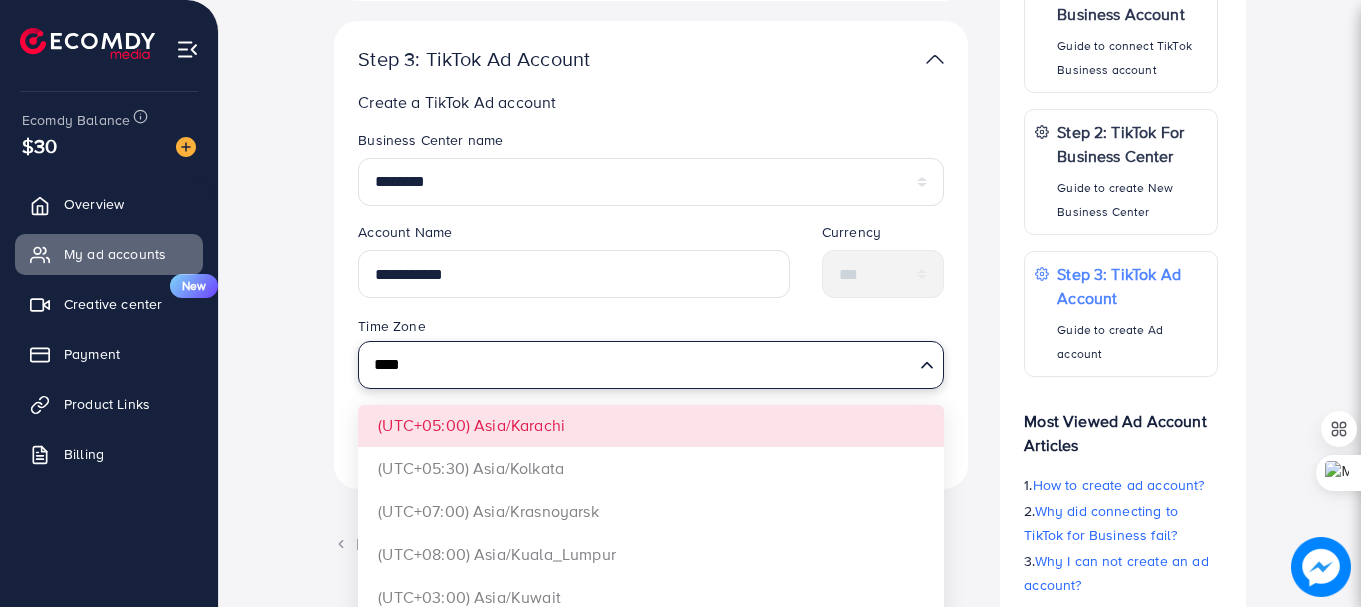 type on "****" 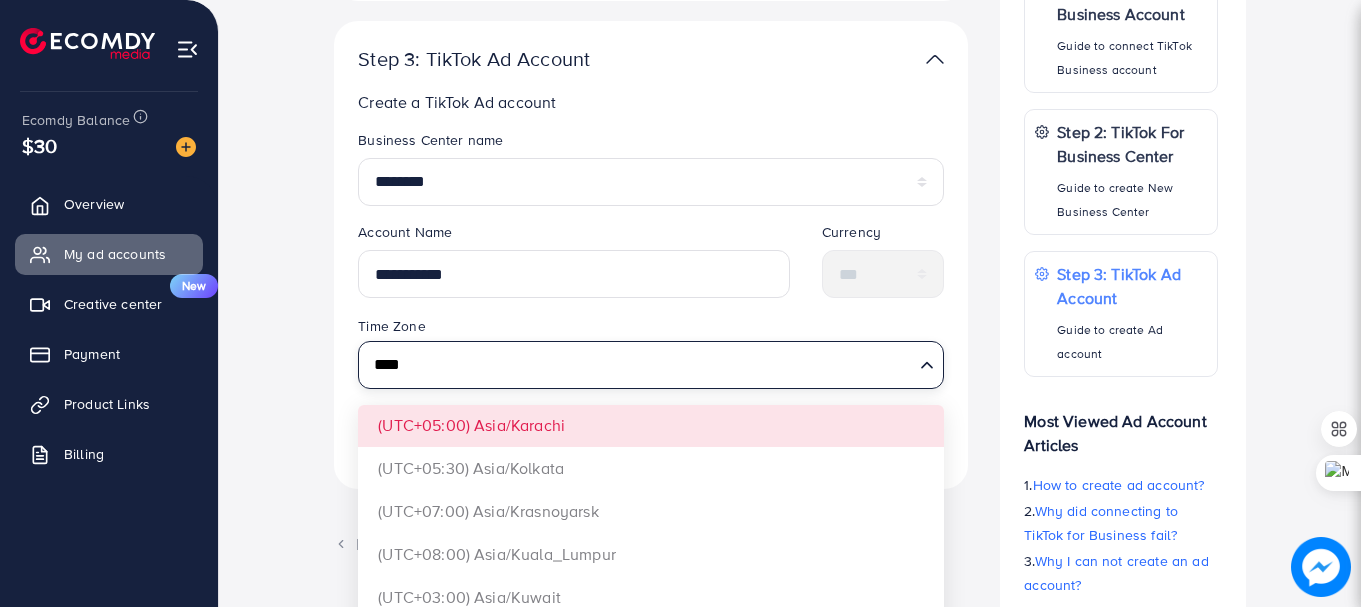 type 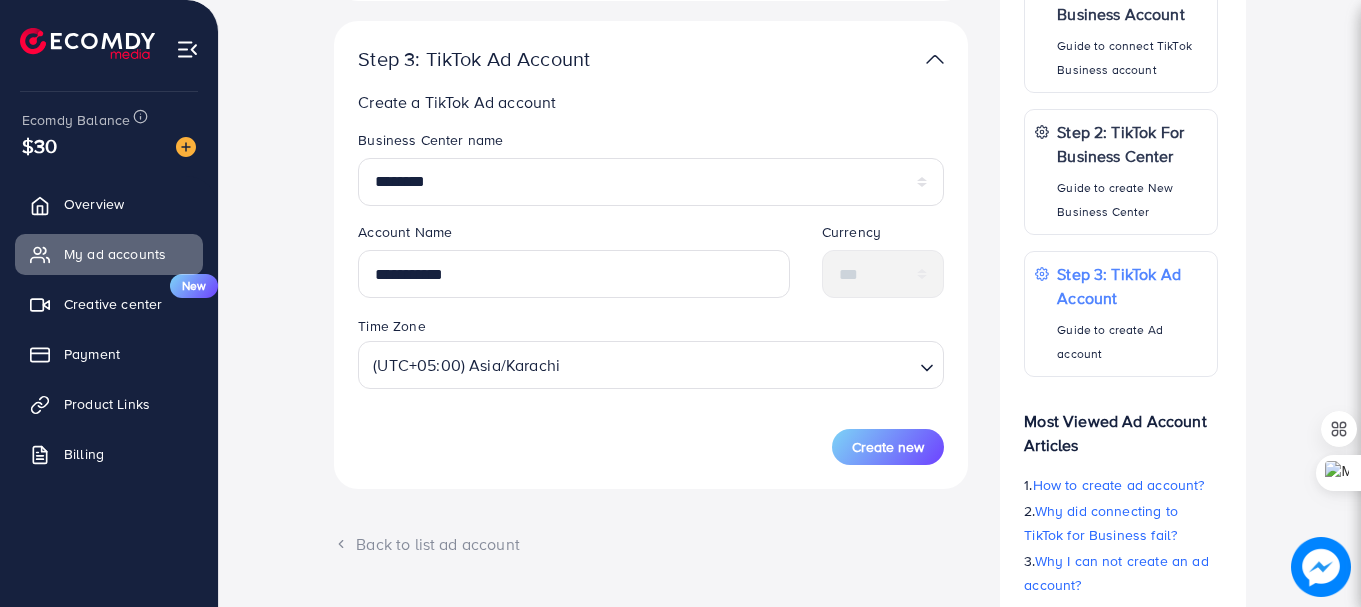 scroll, scrollTop: 0, scrollLeft: 0, axis: both 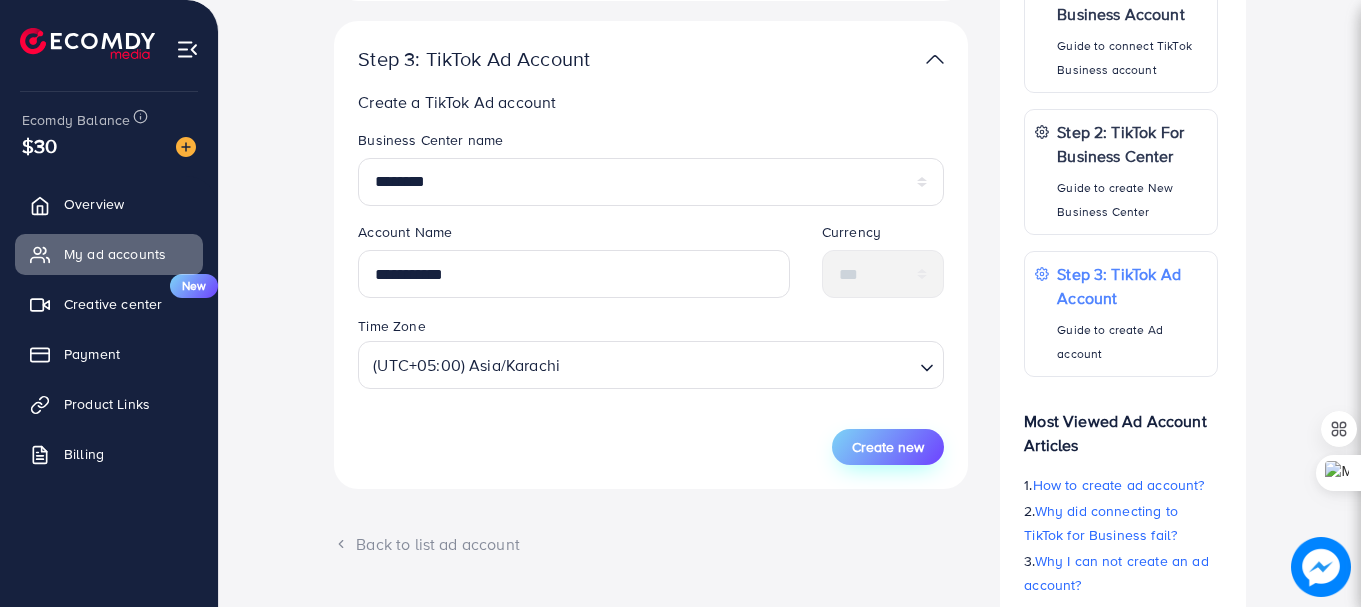 click on "Create new" at bounding box center (888, 447) 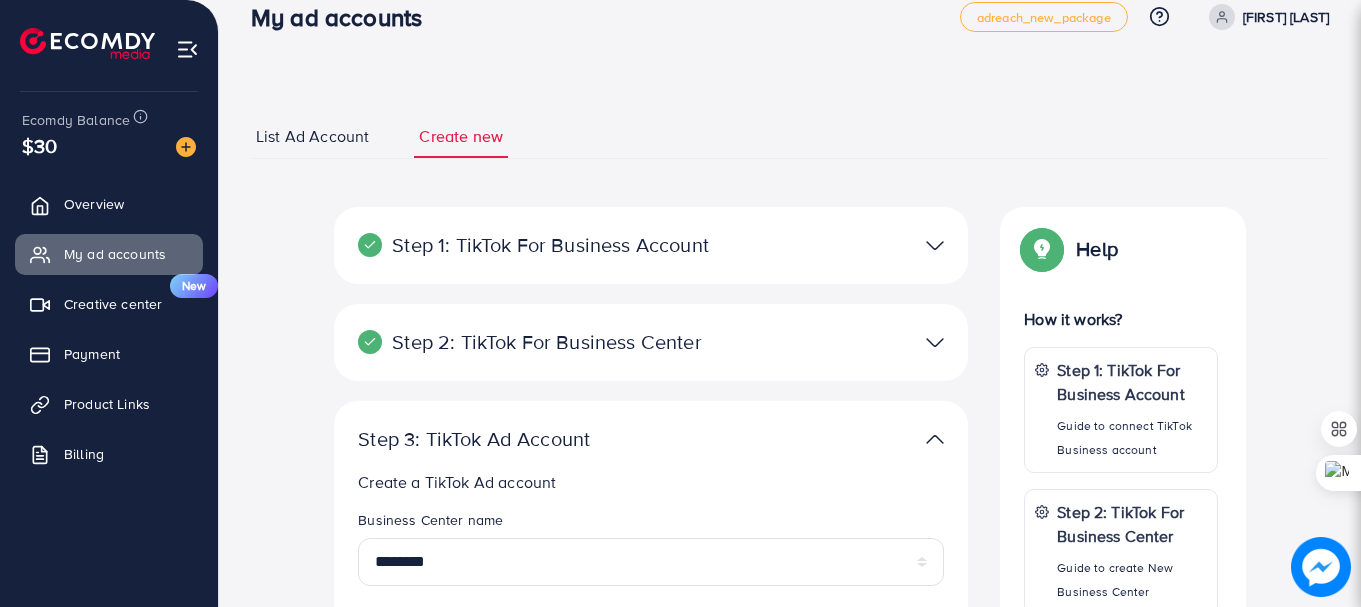 scroll, scrollTop: 20, scrollLeft: 0, axis: vertical 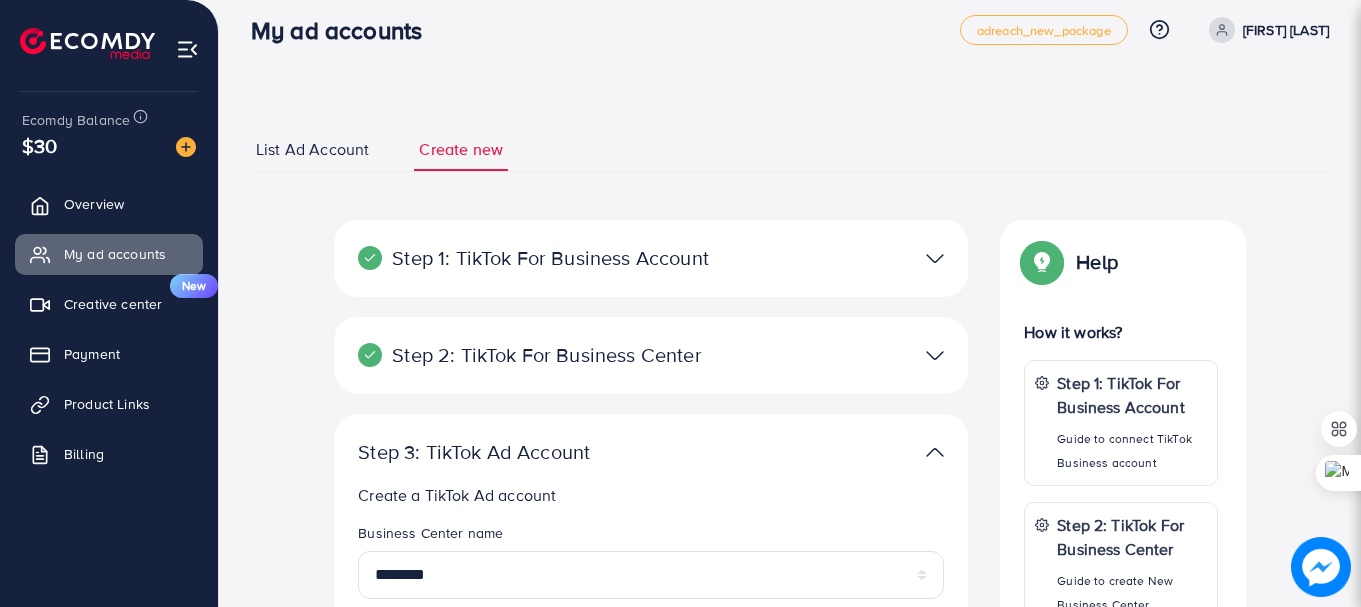 click on "List Ad Account" at bounding box center (312, 149) 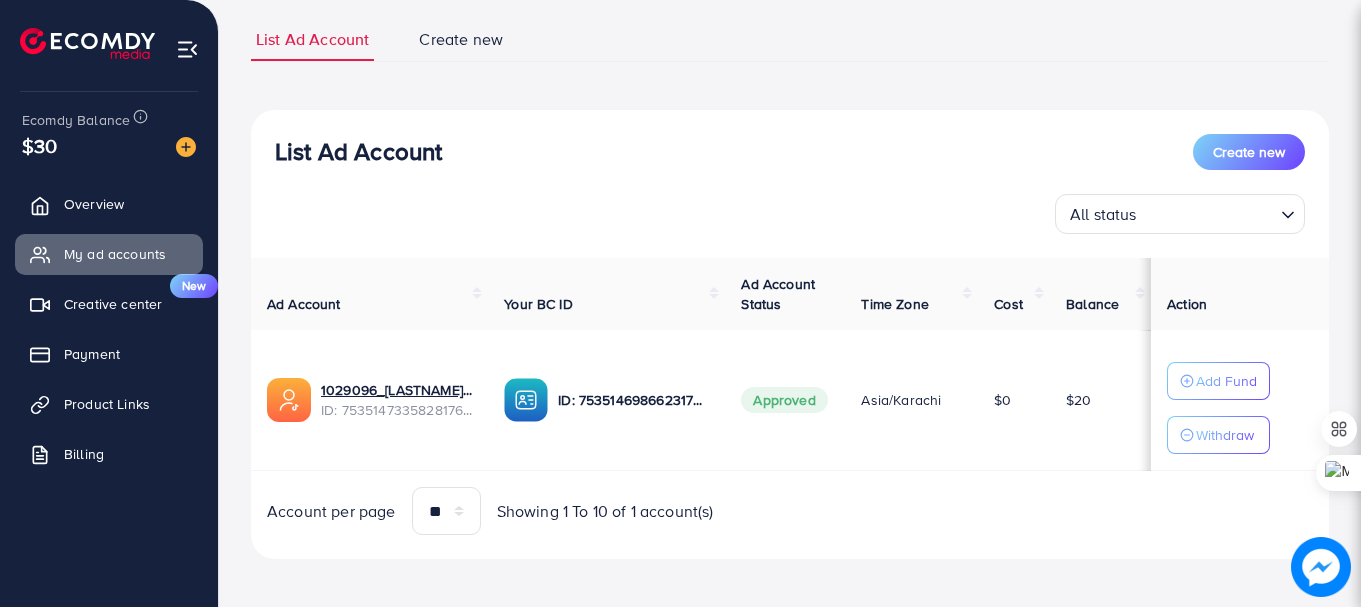 scroll, scrollTop: 138, scrollLeft: 0, axis: vertical 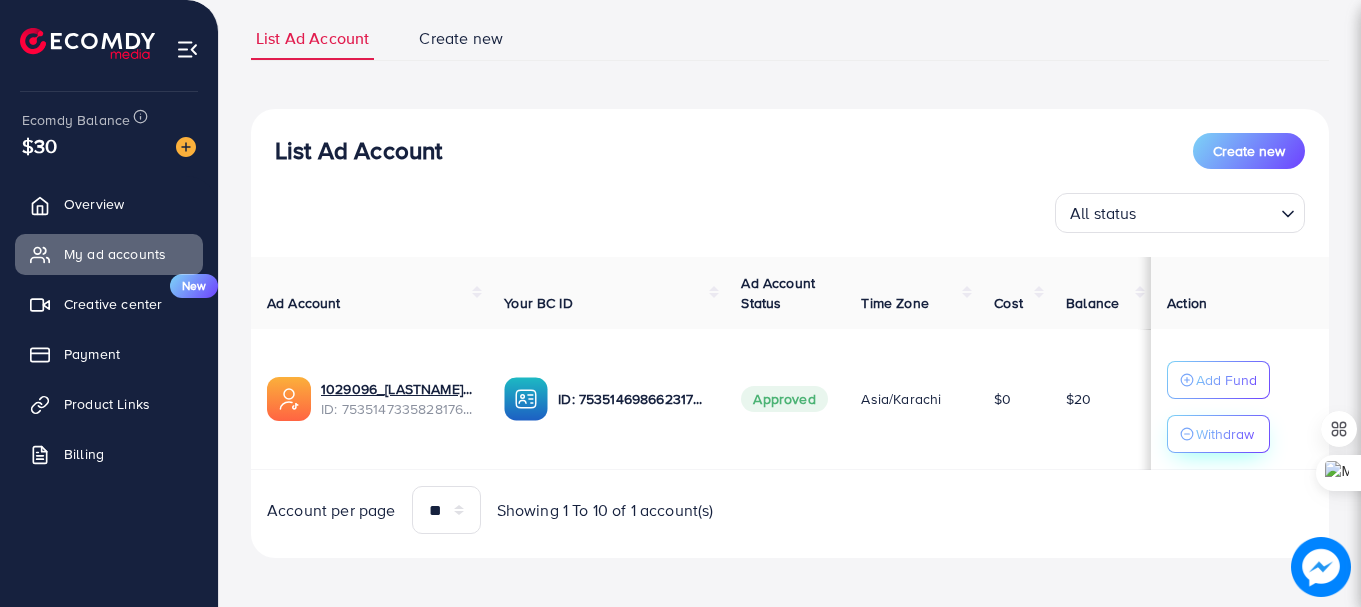 click on "Withdraw" at bounding box center (1225, 434) 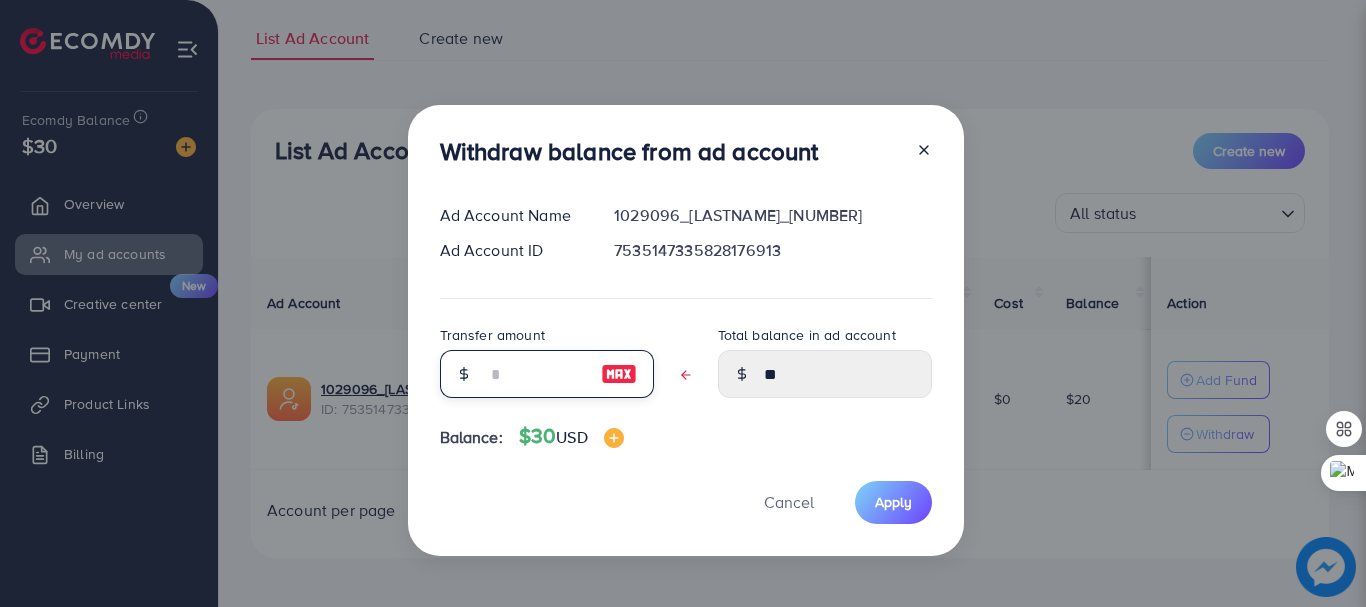 click at bounding box center (536, 374) 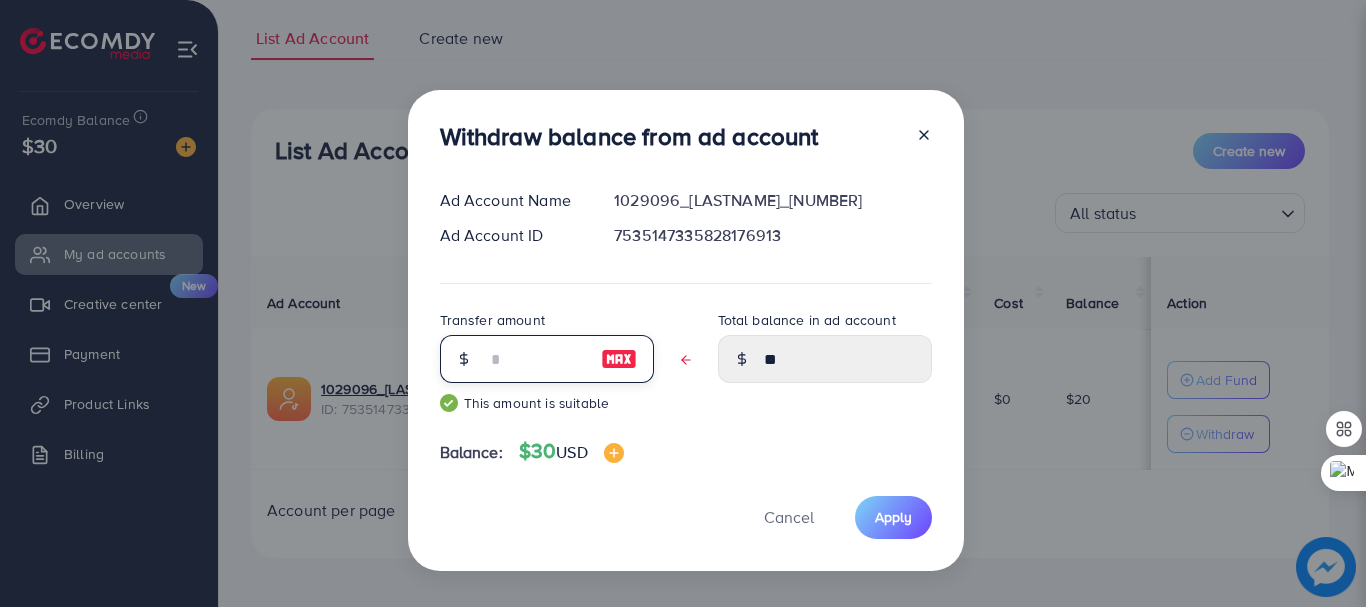type on "*" 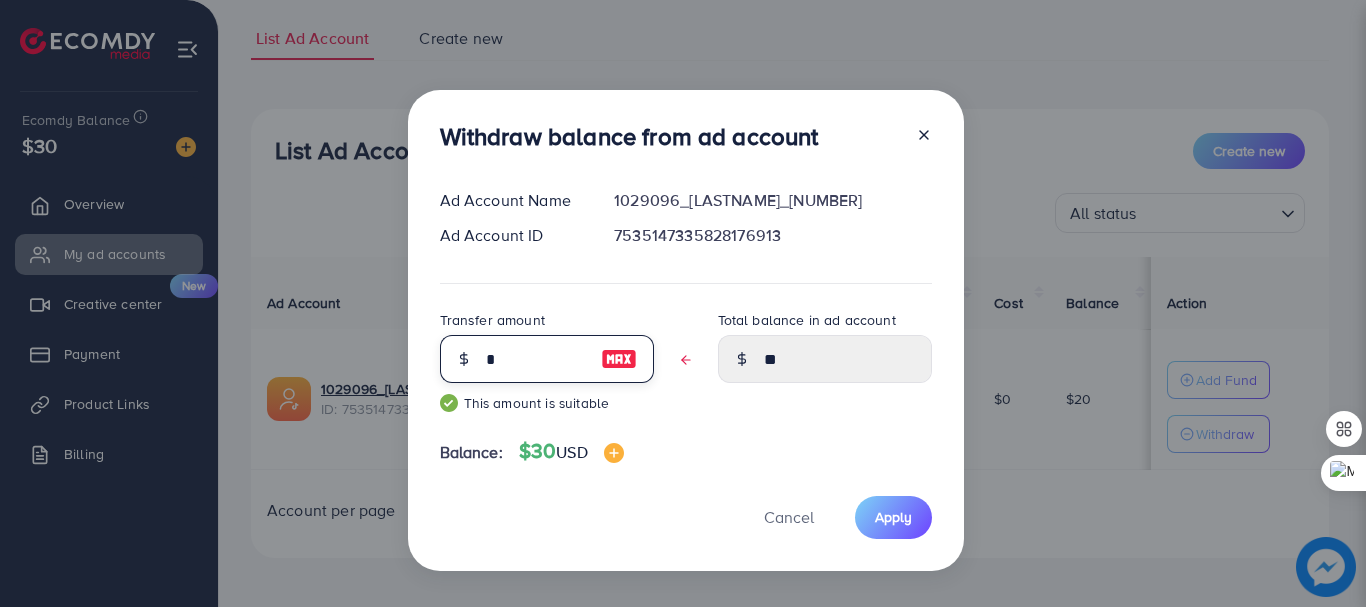 type on "*****" 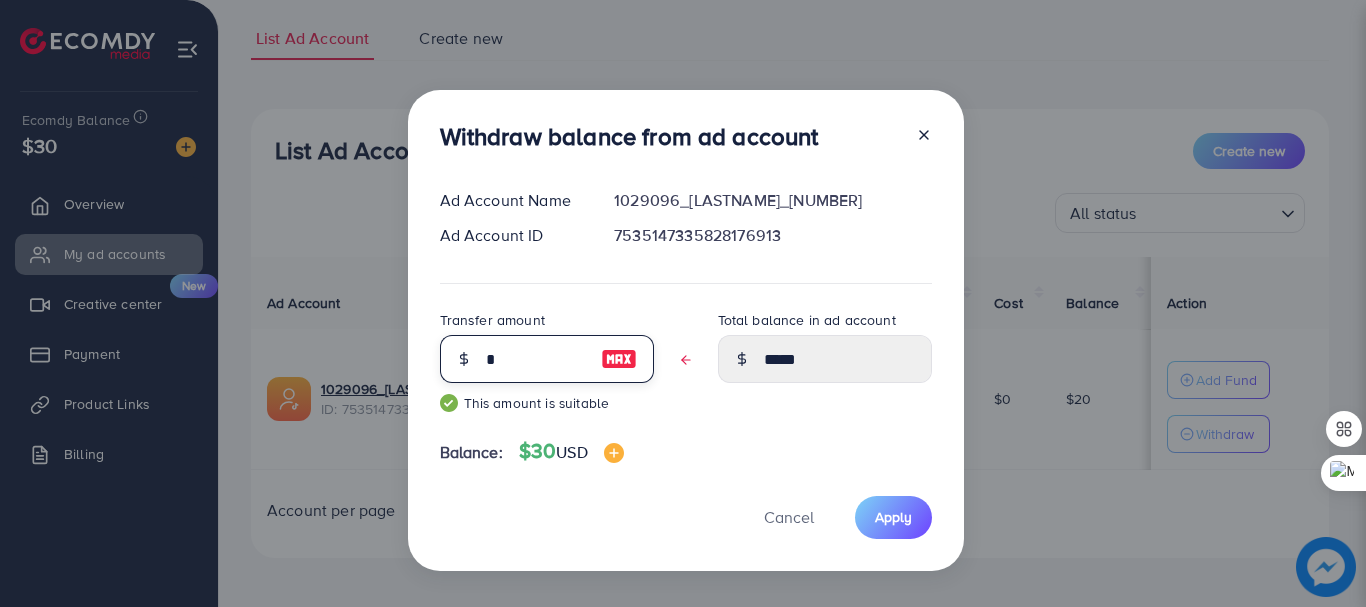 type on "**" 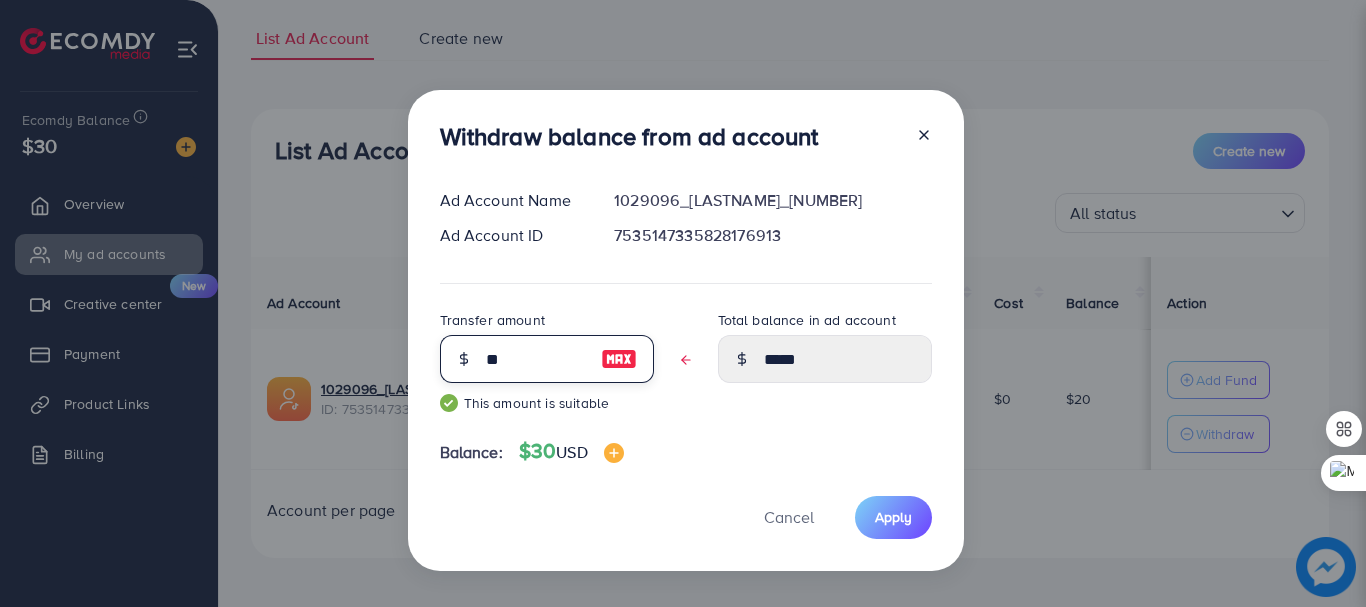 type on "****" 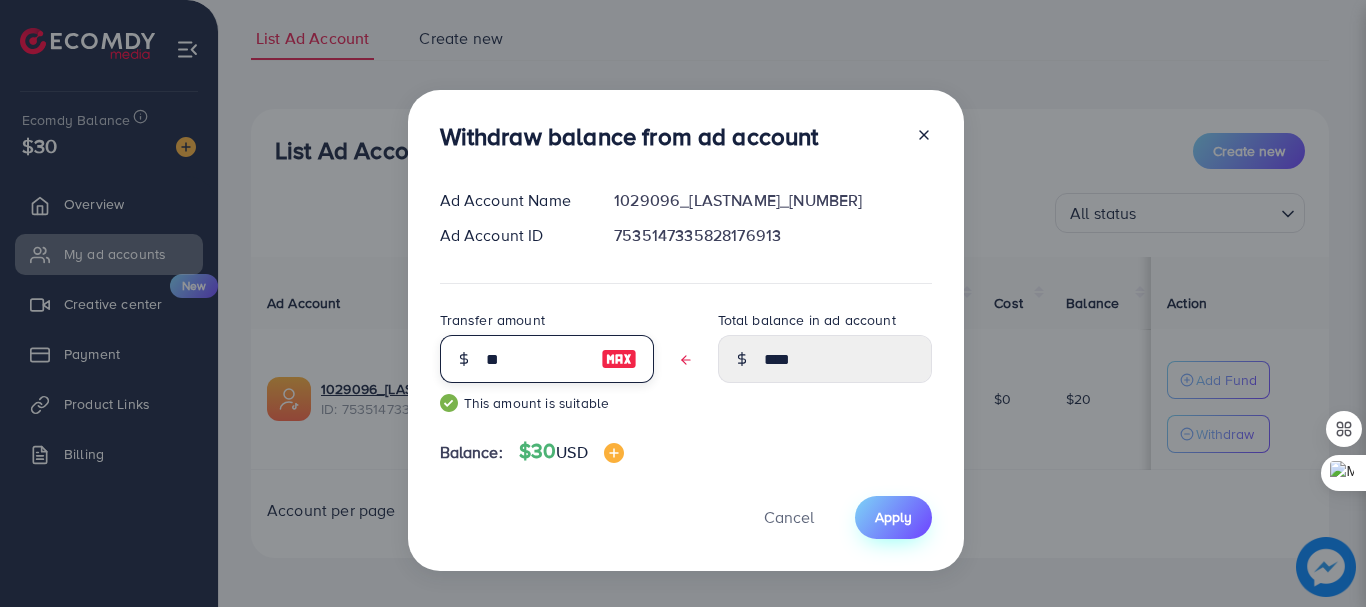 type on "**" 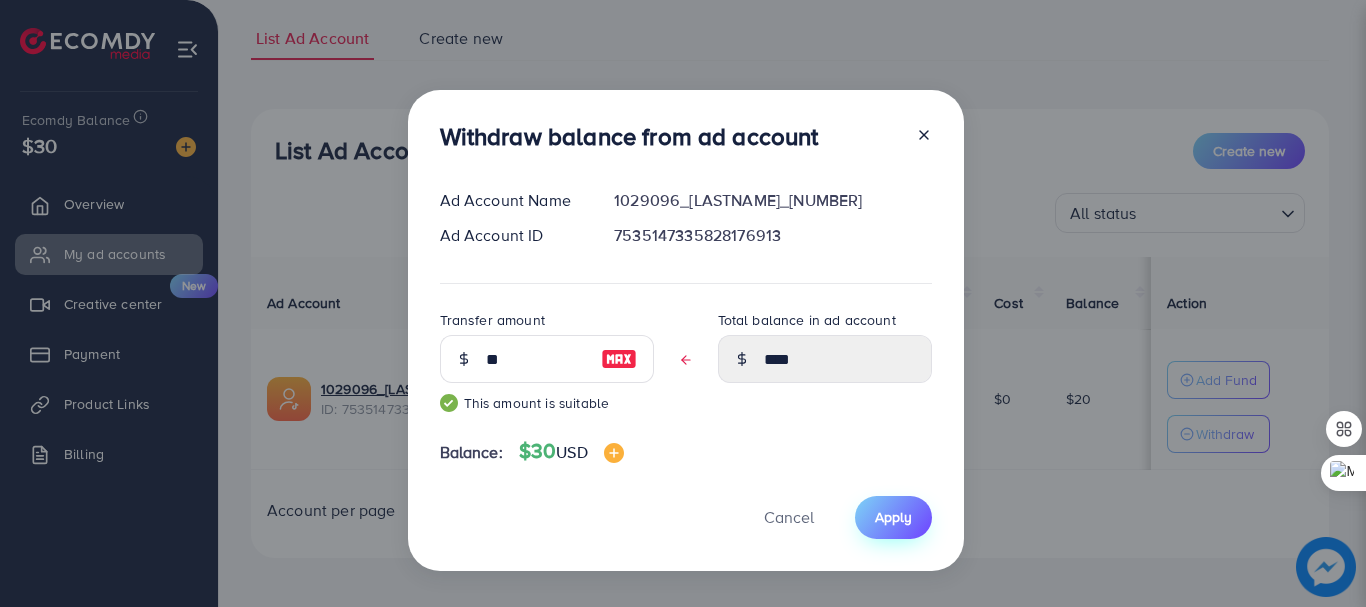 click on "Apply" at bounding box center [893, 517] 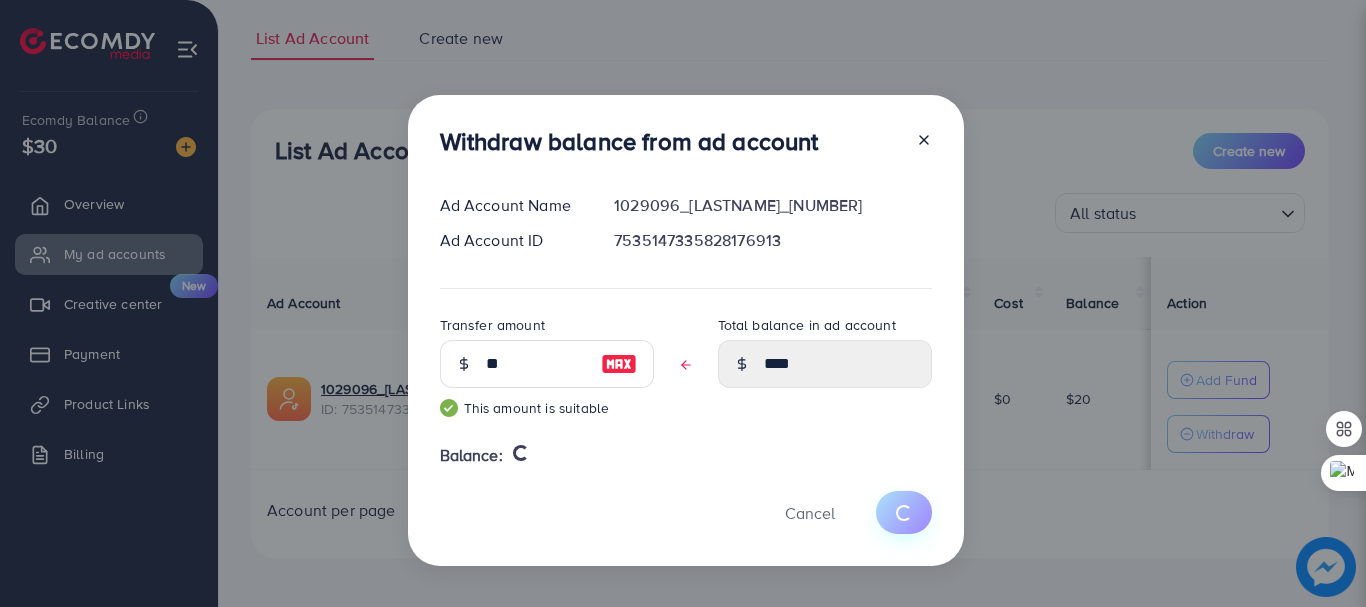type 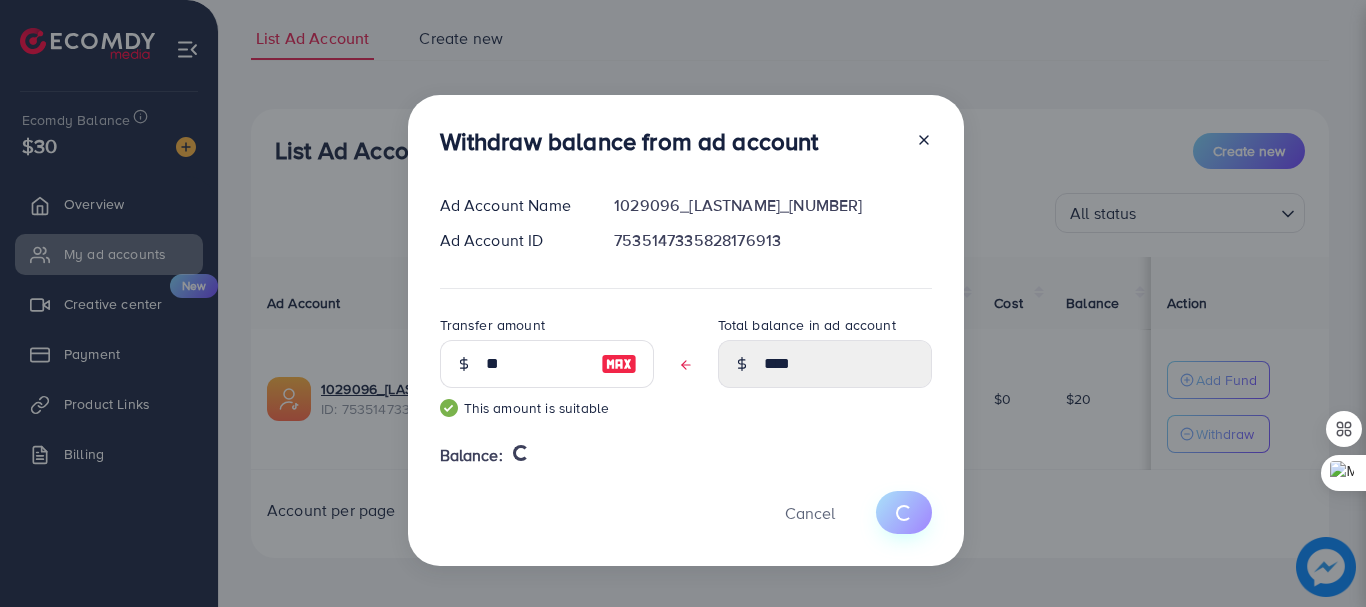 type on "**" 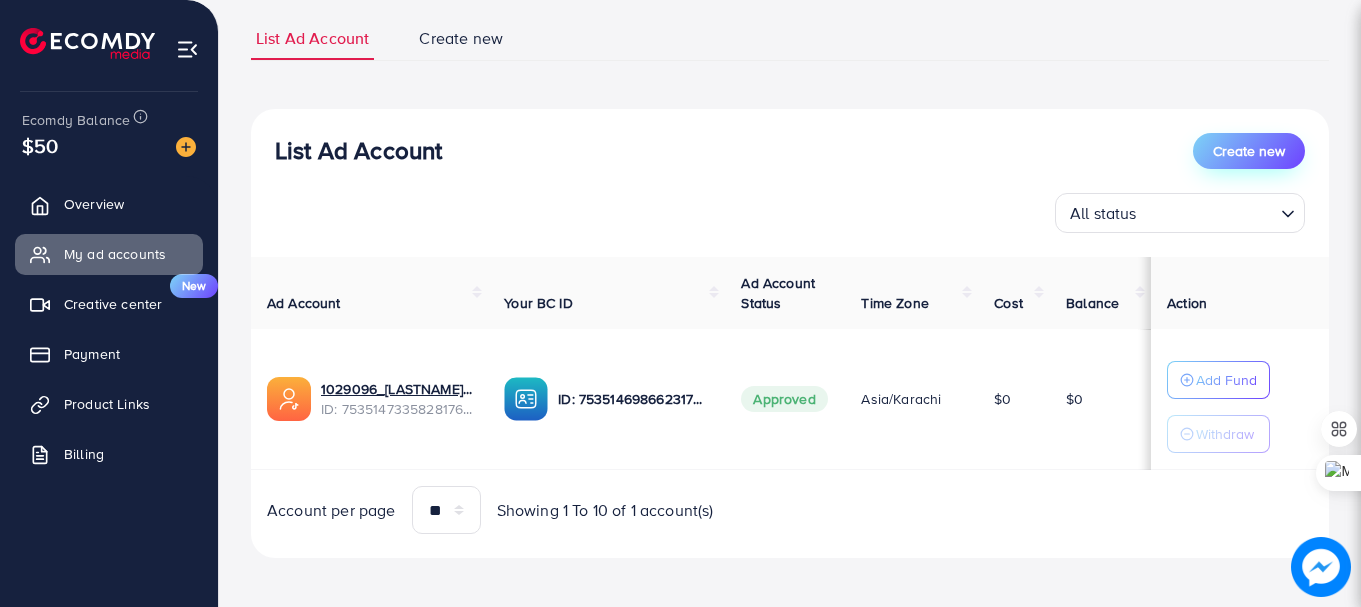 click on "Create new" at bounding box center (1249, 151) 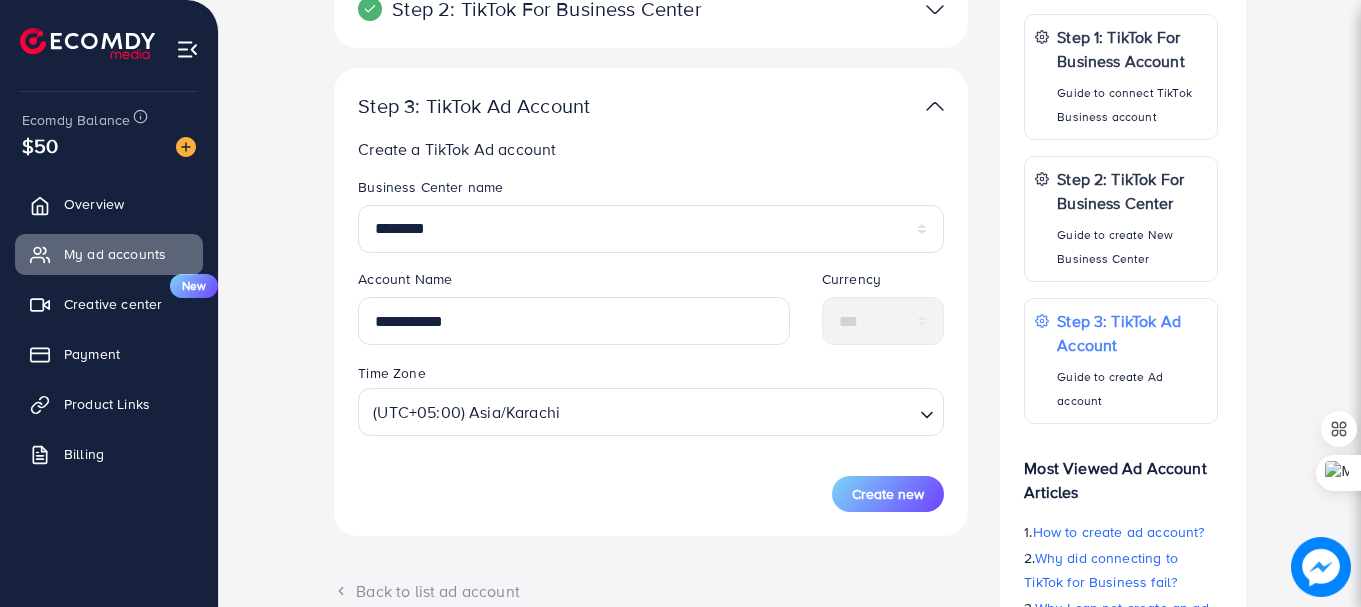 scroll, scrollTop: 400, scrollLeft: 0, axis: vertical 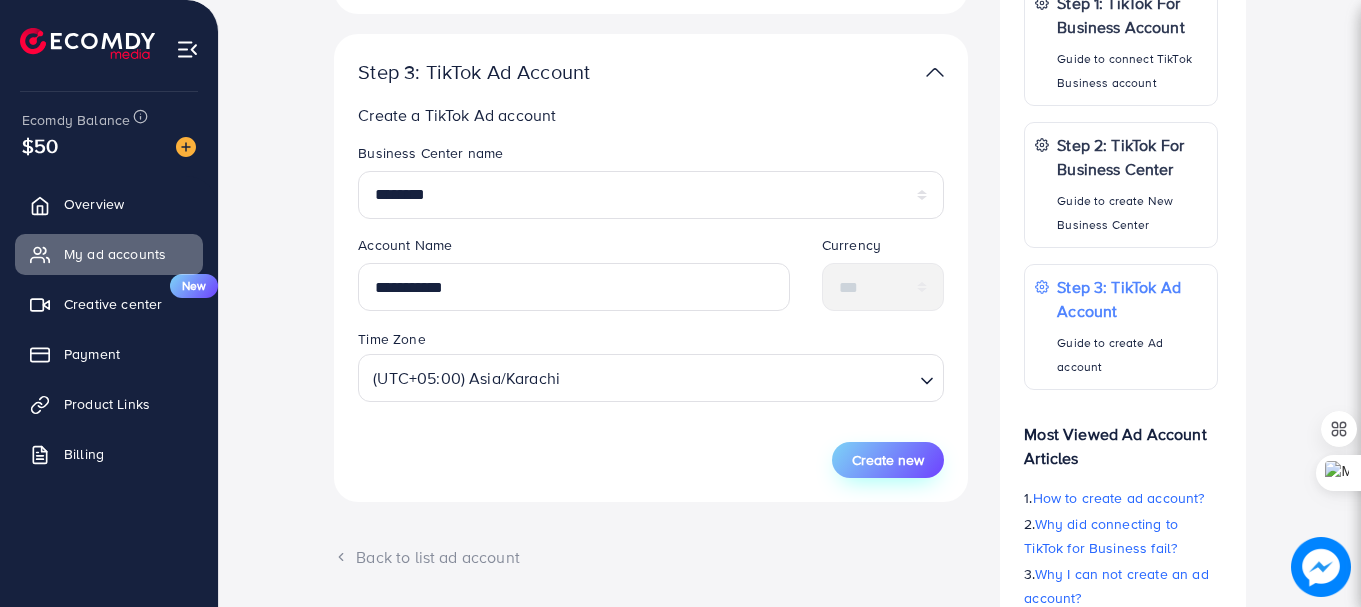 click on "Create new" at bounding box center (888, 460) 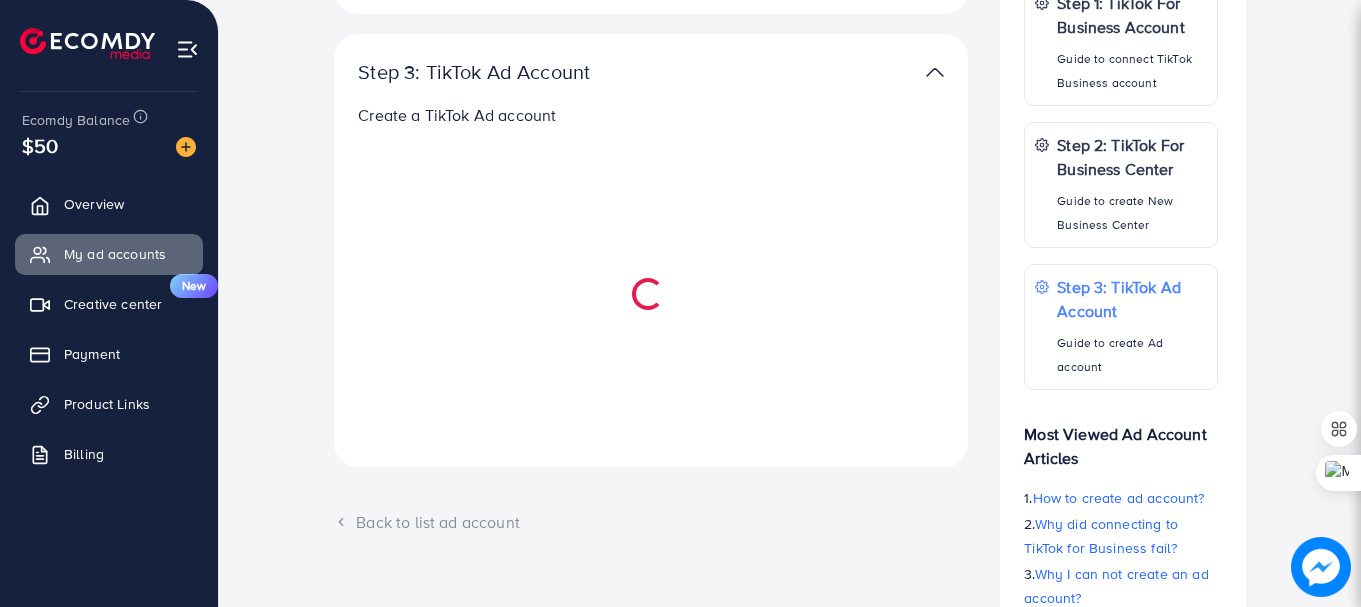 select 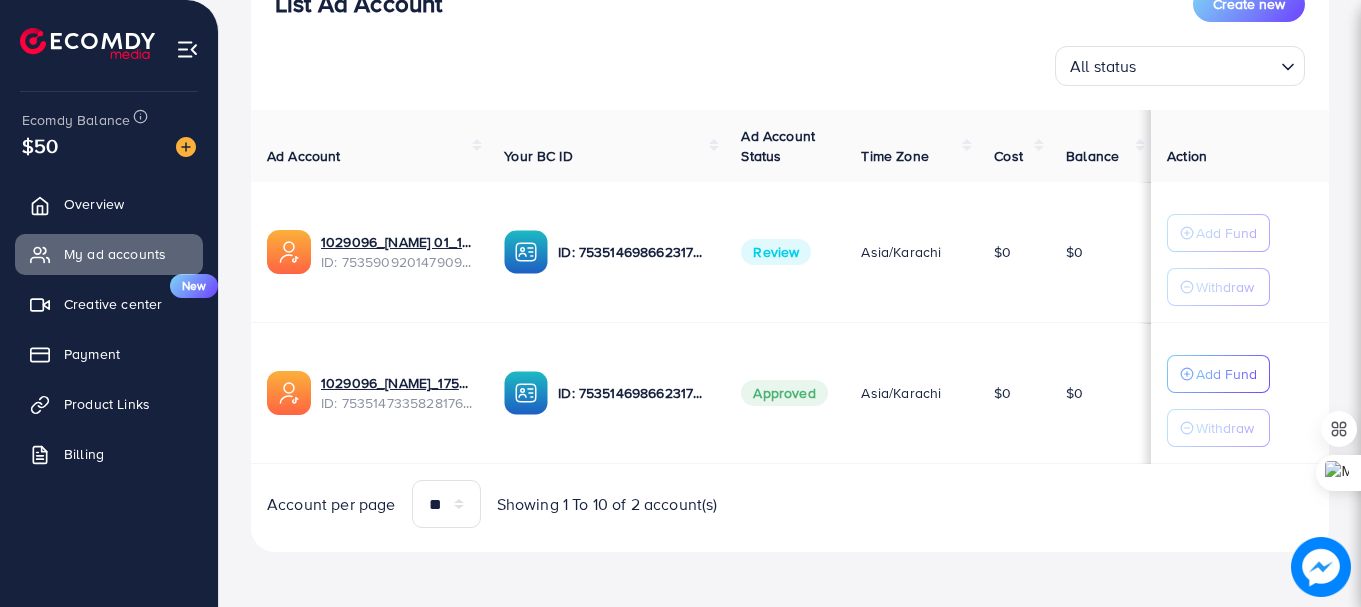 scroll, scrollTop: 279, scrollLeft: 0, axis: vertical 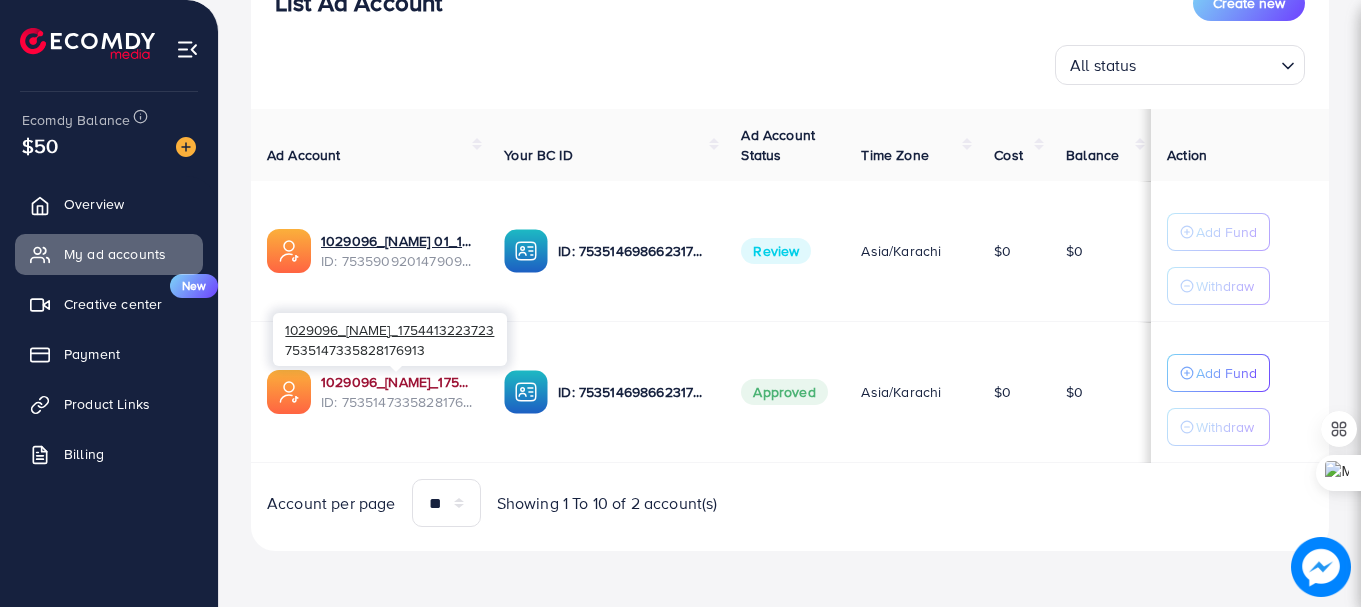 click on "[ID]_[USERNAME]_[TIMESTAMP]" at bounding box center [396, 382] 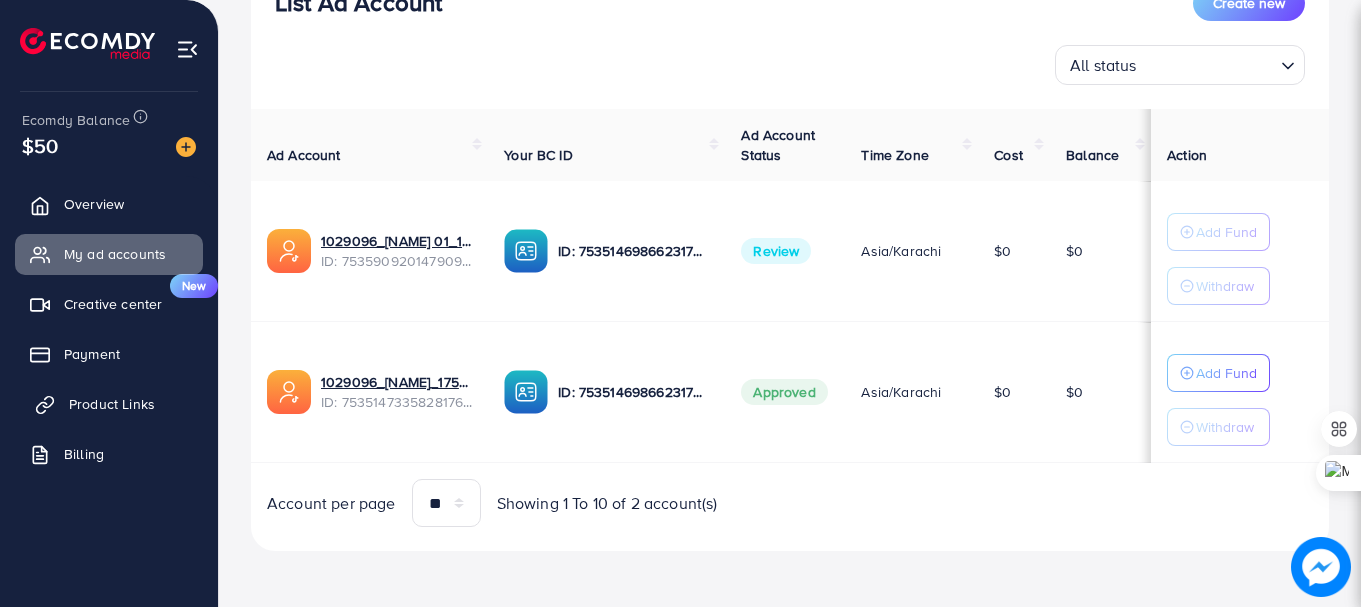 click on "Product Links" at bounding box center [112, 404] 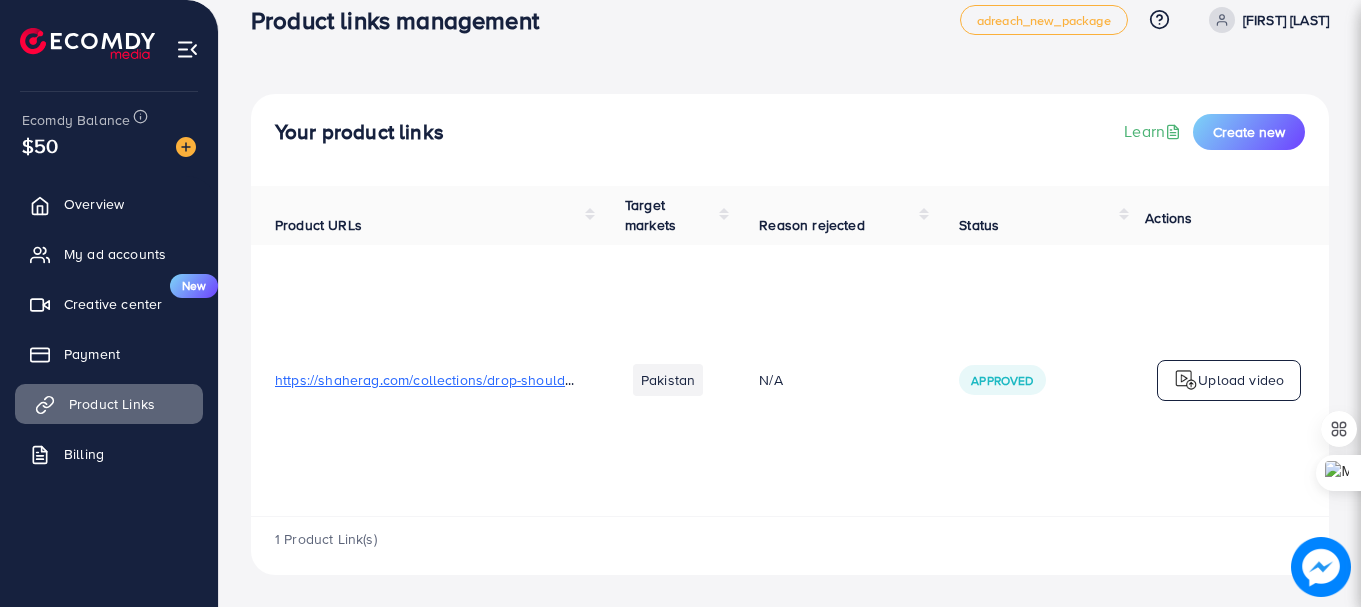scroll, scrollTop: 0, scrollLeft: 0, axis: both 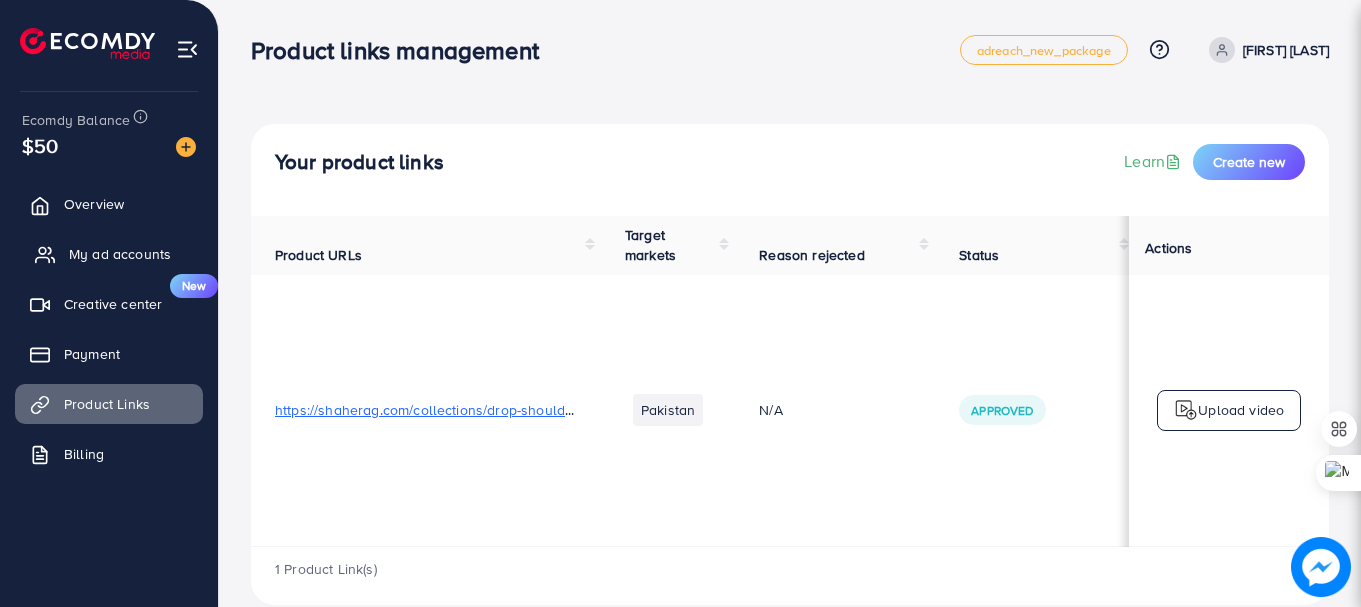 click on "My ad accounts" at bounding box center (120, 254) 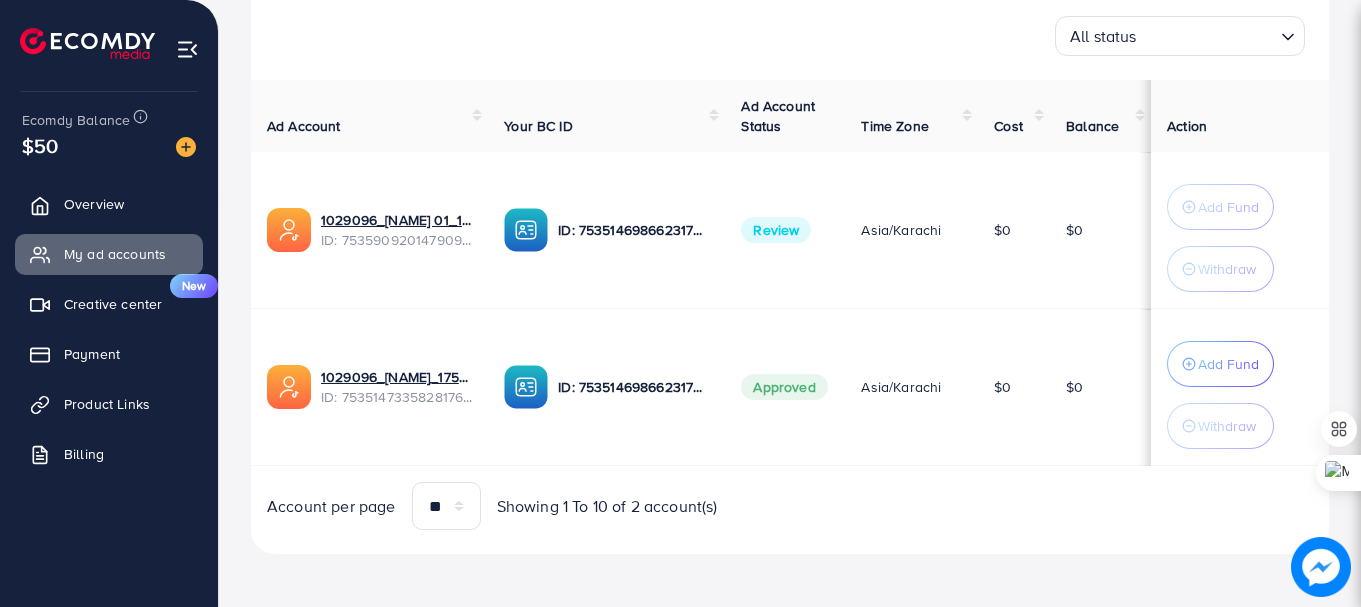 scroll, scrollTop: 311, scrollLeft: 0, axis: vertical 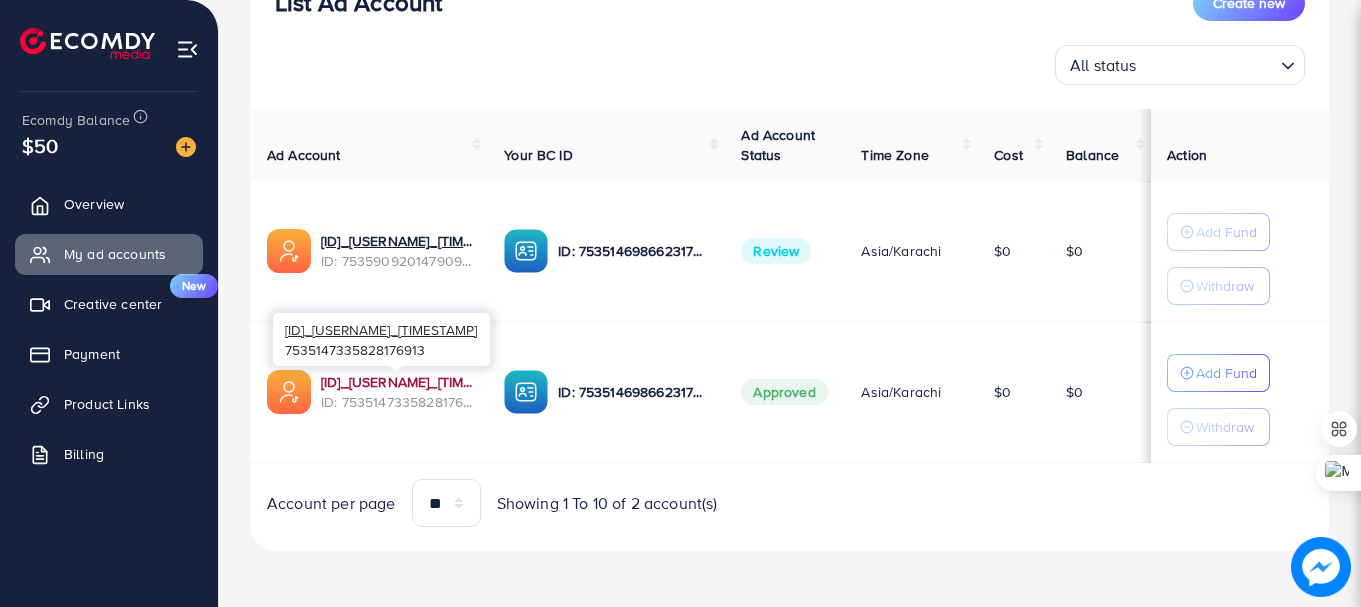 click on "[ID]_[USERNAME]_[TIMESTAMP]" at bounding box center [396, 382] 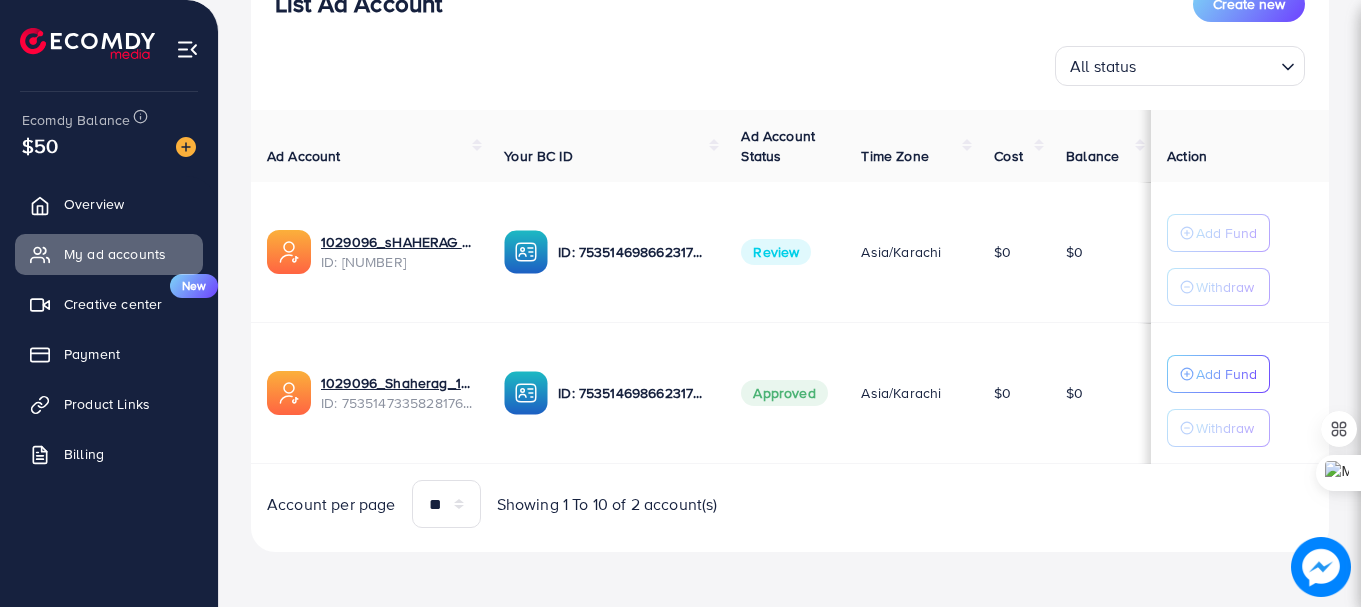 scroll, scrollTop: 279, scrollLeft: 0, axis: vertical 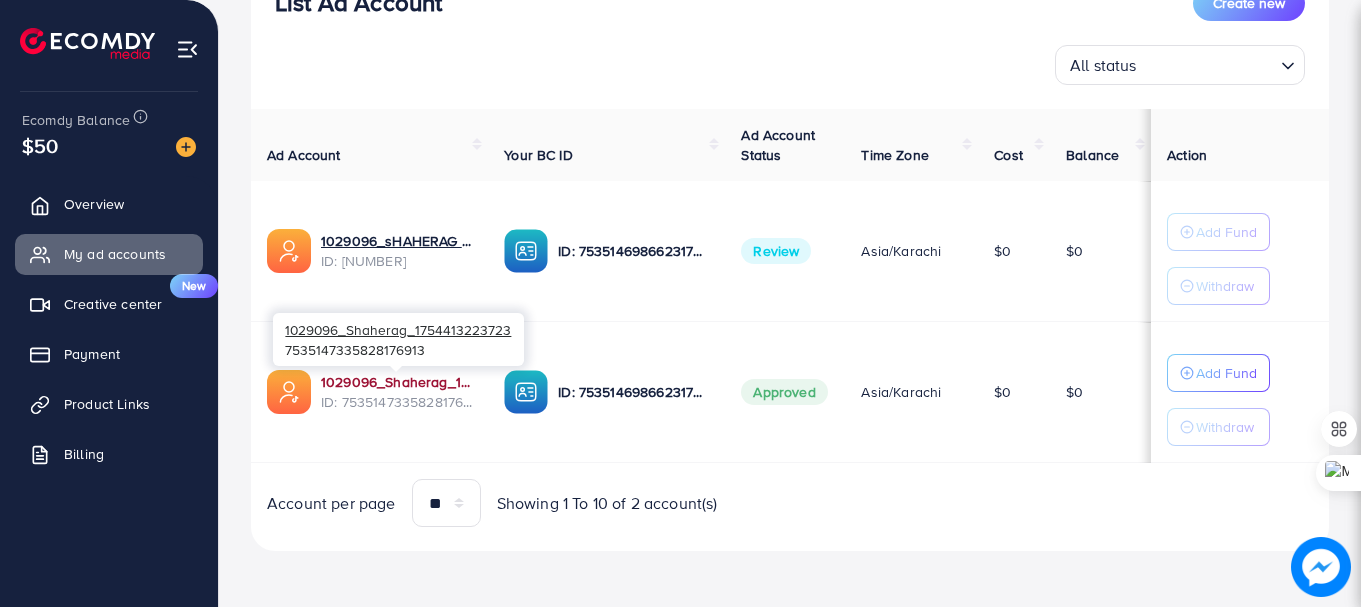 click on "[ID]_[USERNAME]_[TIMESTAMP]" at bounding box center [396, 382] 